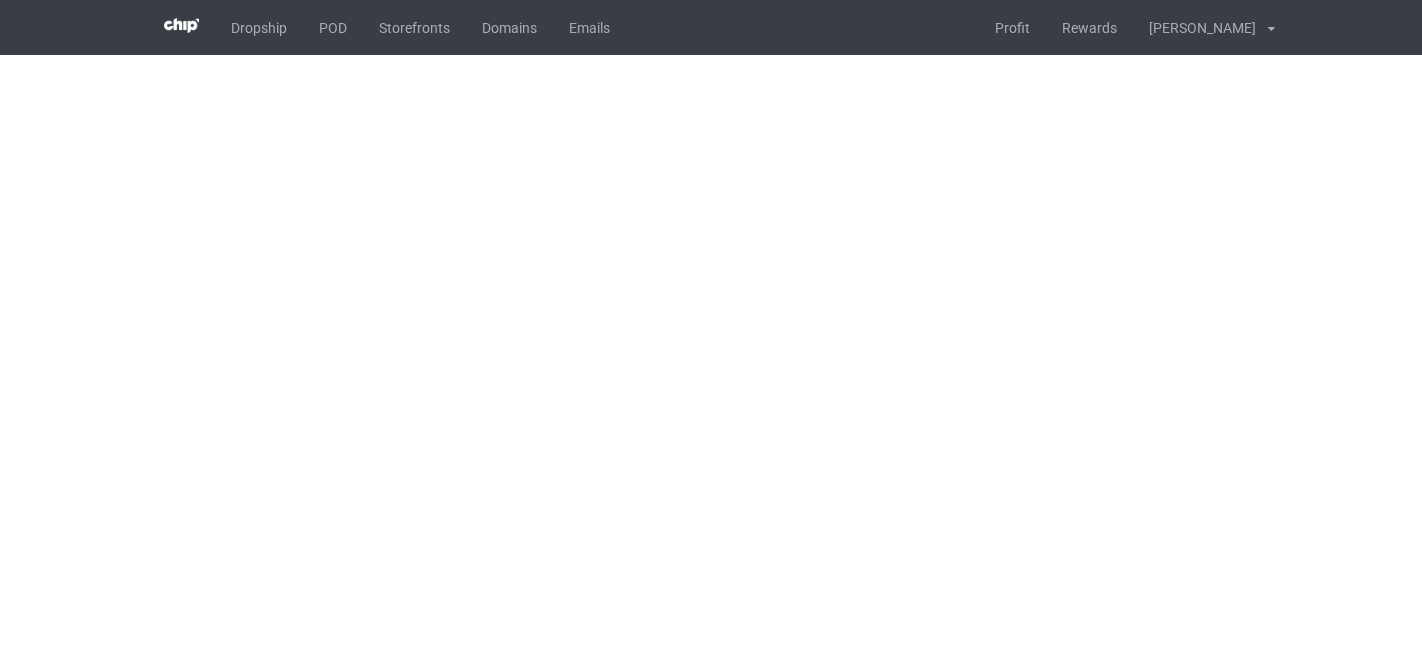 scroll, scrollTop: 0, scrollLeft: 0, axis: both 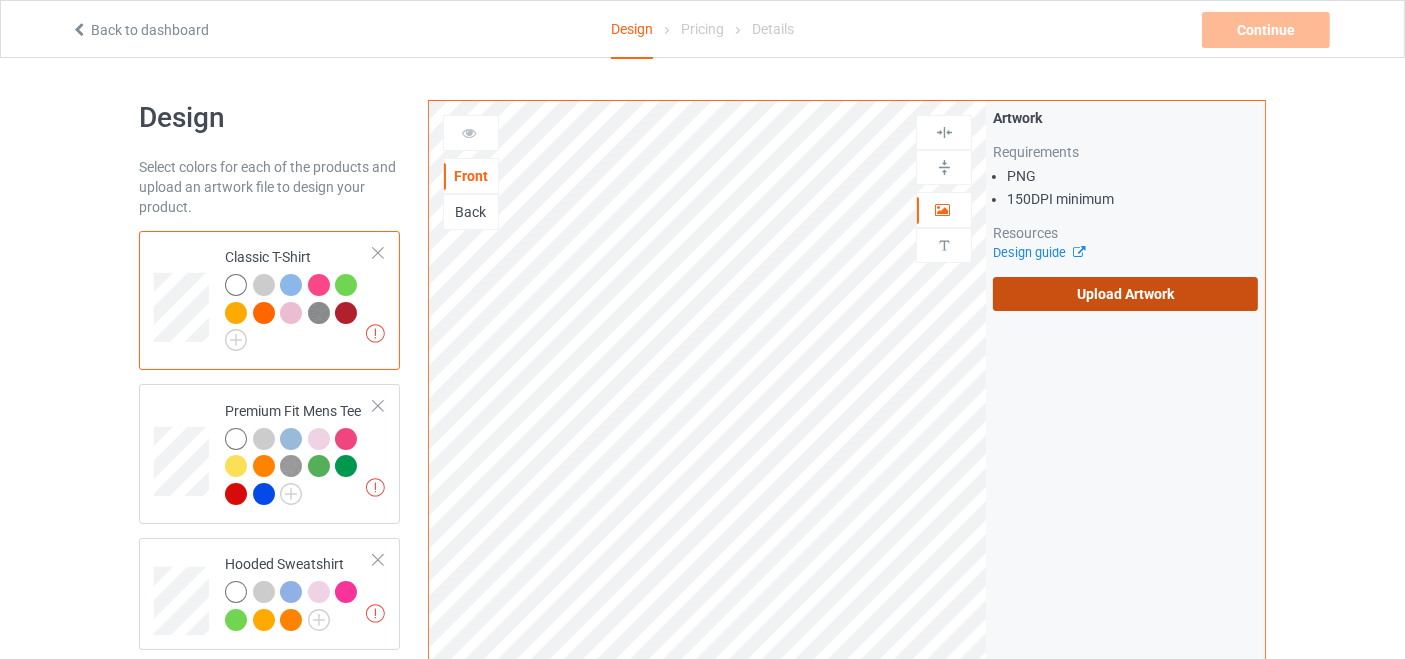 click on "Upload Artwork" at bounding box center (1125, 294) 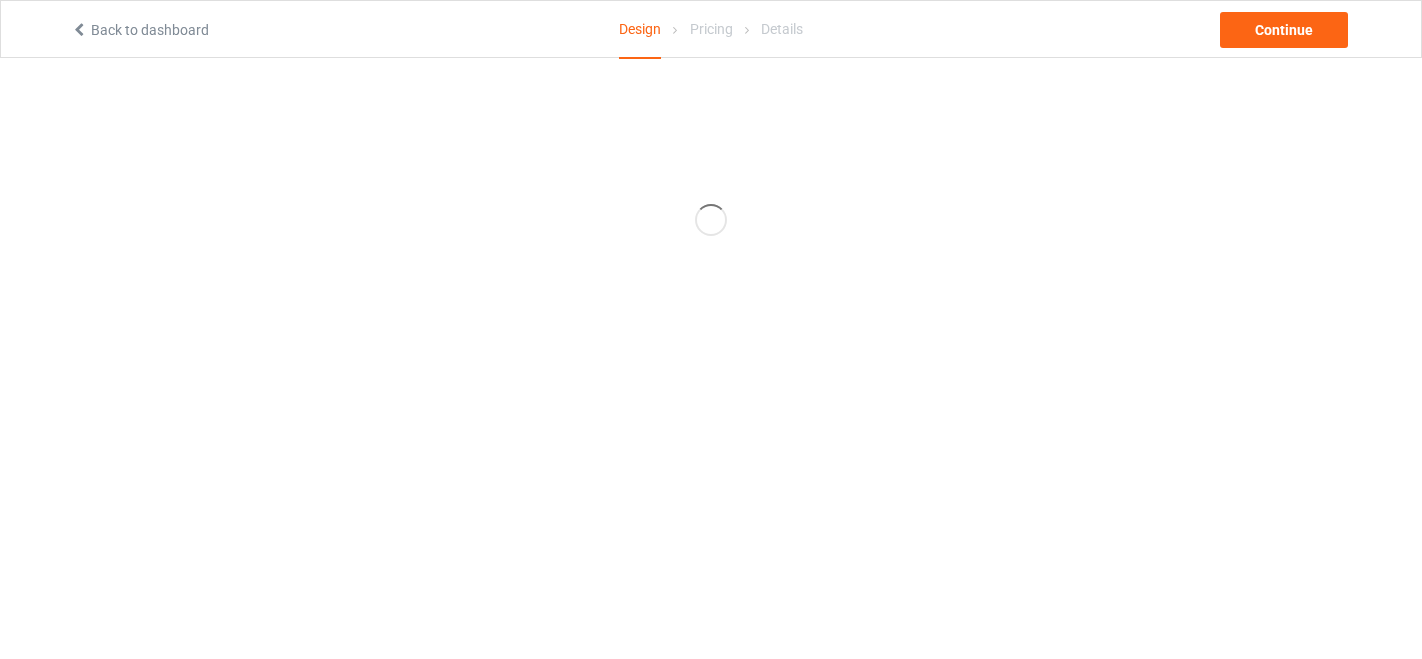 scroll, scrollTop: 0, scrollLeft: 0, axis: both 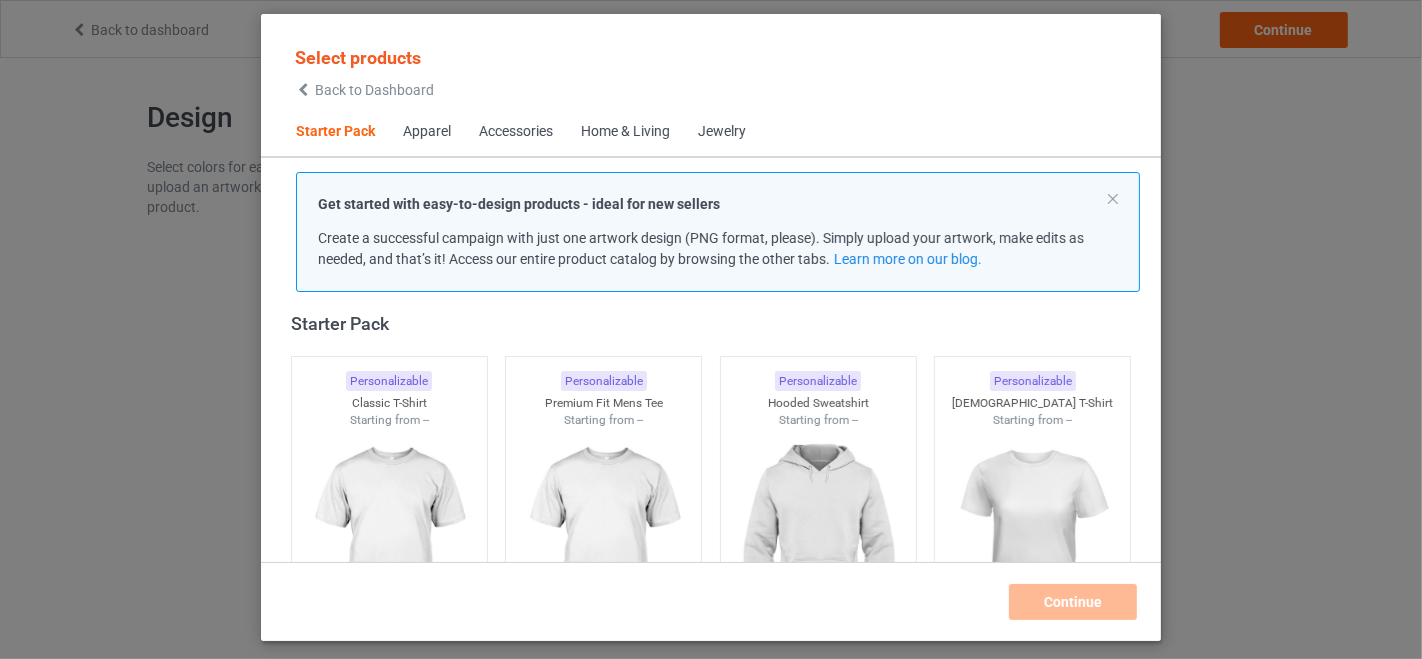 click on "Back to Dashboard" at bounding box center (374, 90) 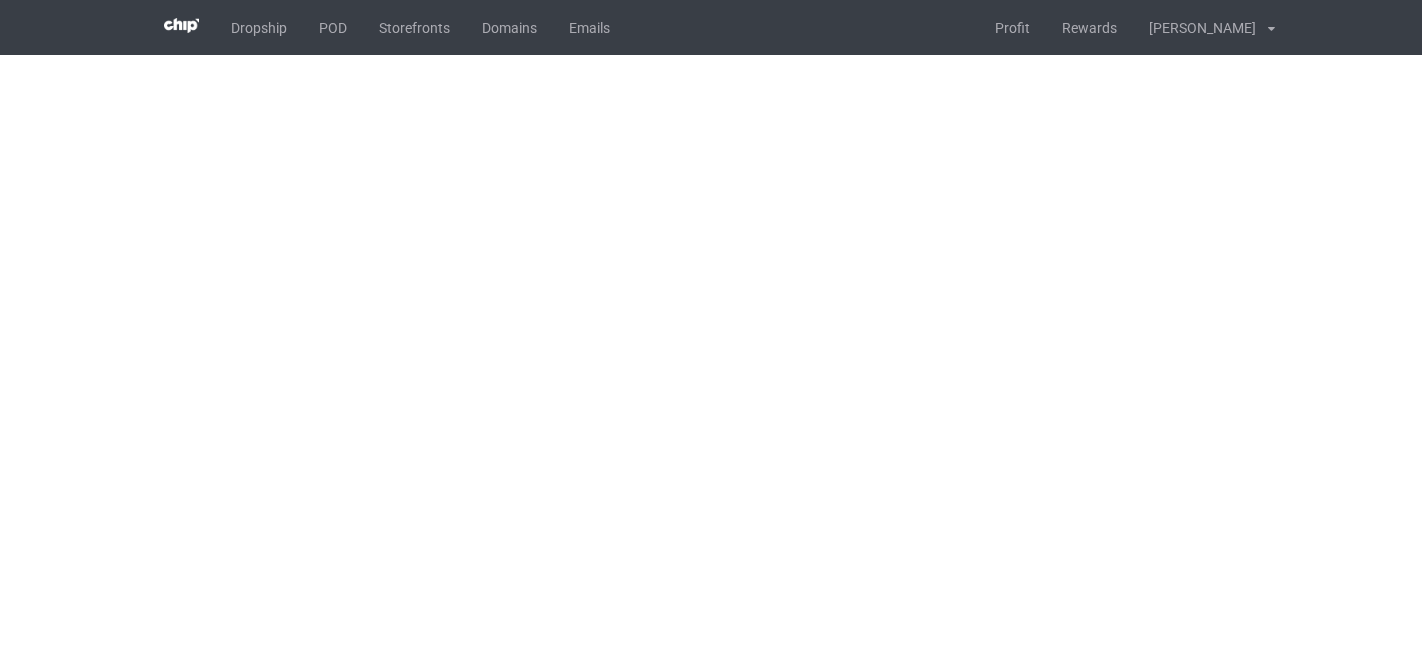 scroll, scrollTop: 0, scrollLeft: 0, axis: both 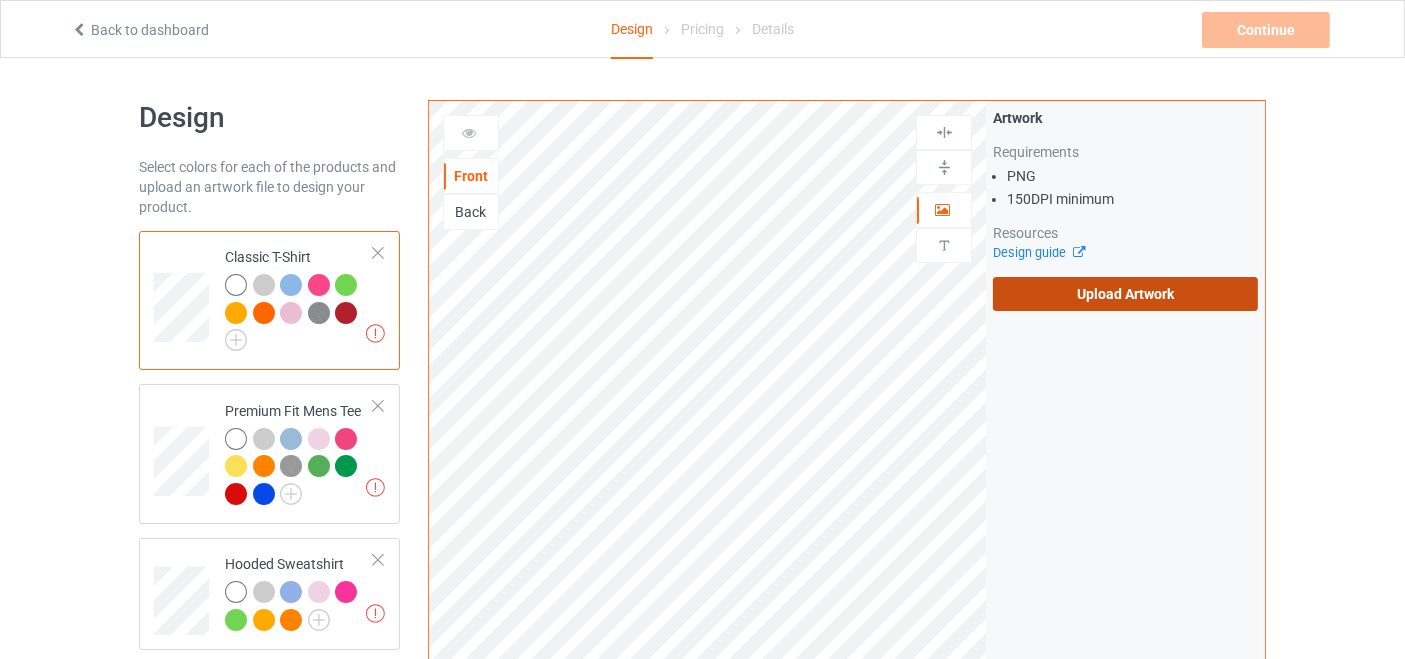 click on "Upload Artwork" at bounding box center (1125, 294) 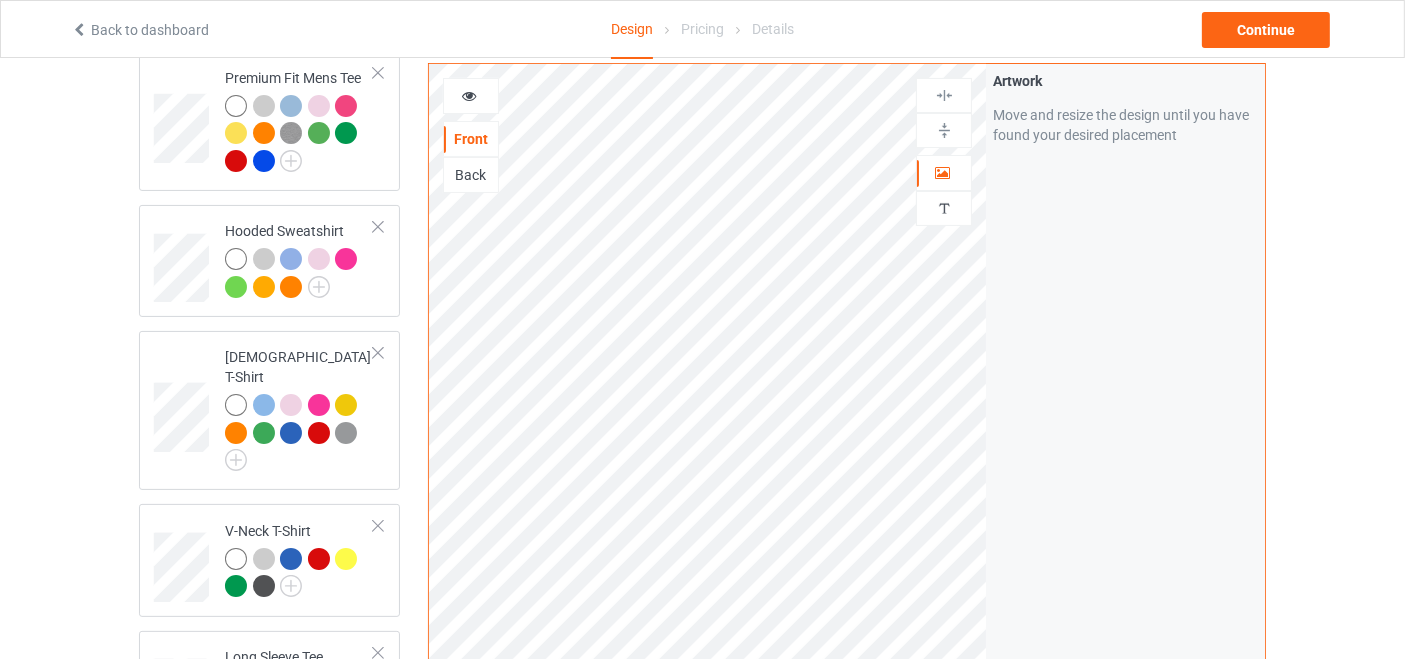 scroll, scrollTop: 555, scrollLeft: 0, axis: vertical 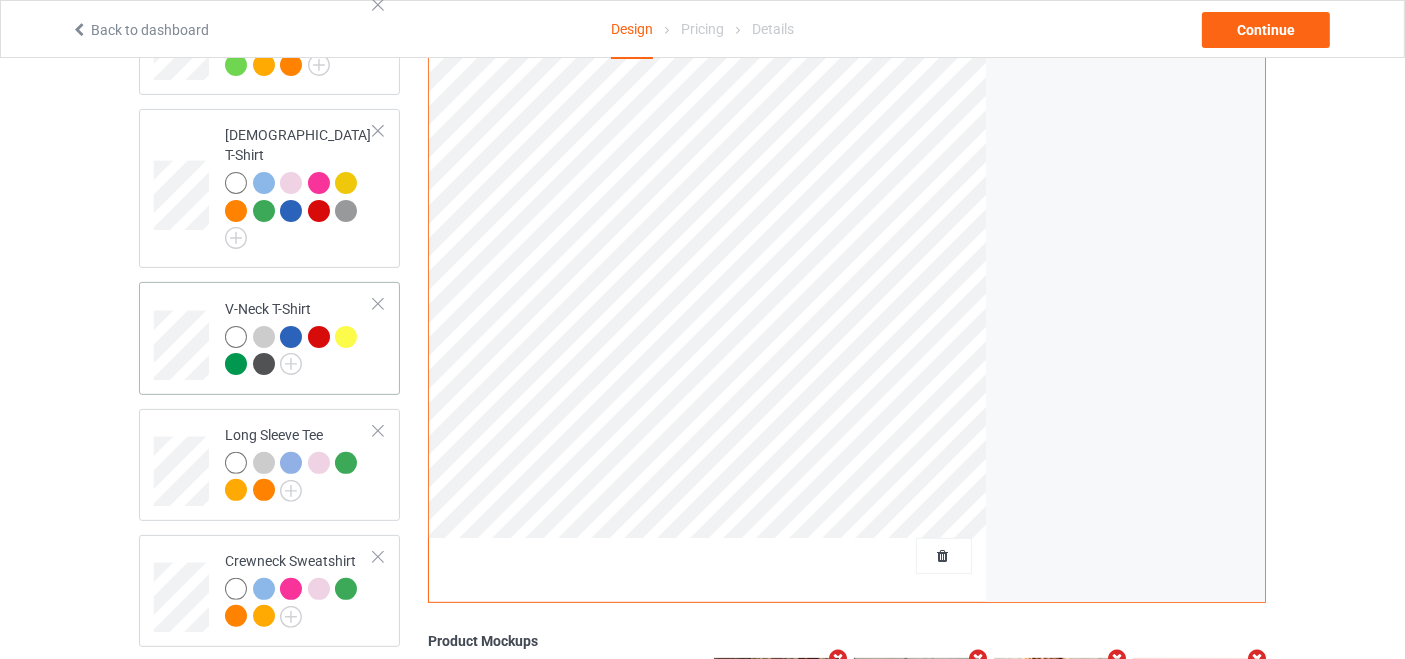 click on "V-Neck T-Shirt" at bounding box center (299, 338) 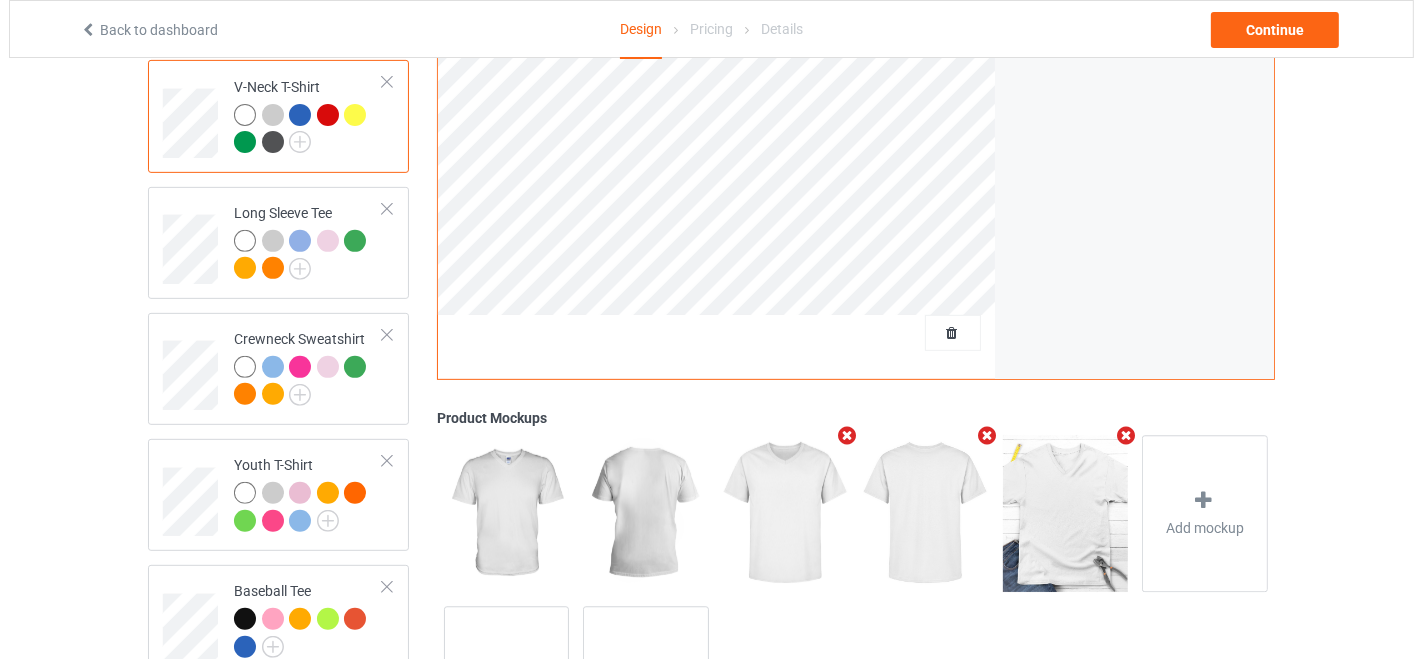 scroll, scrollTop: 888, scrollLeft: 0, axis: vertical 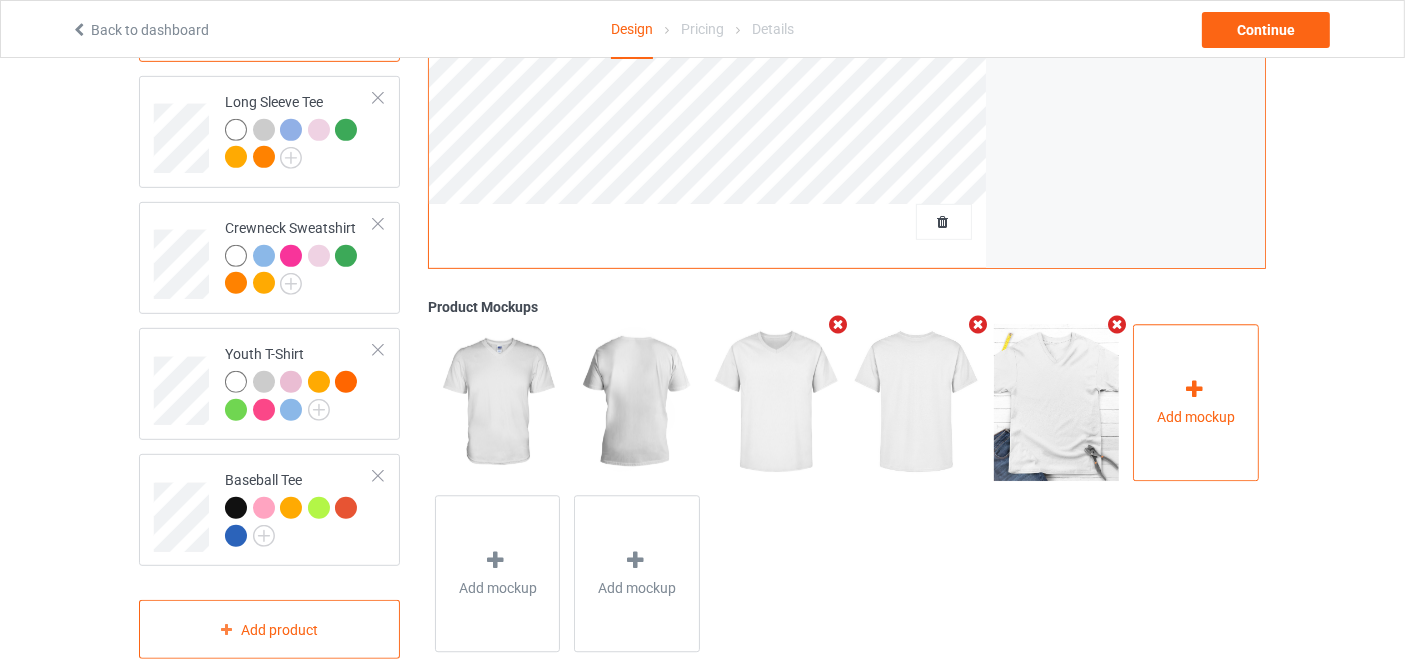 click at bounding box center [1194, 389] 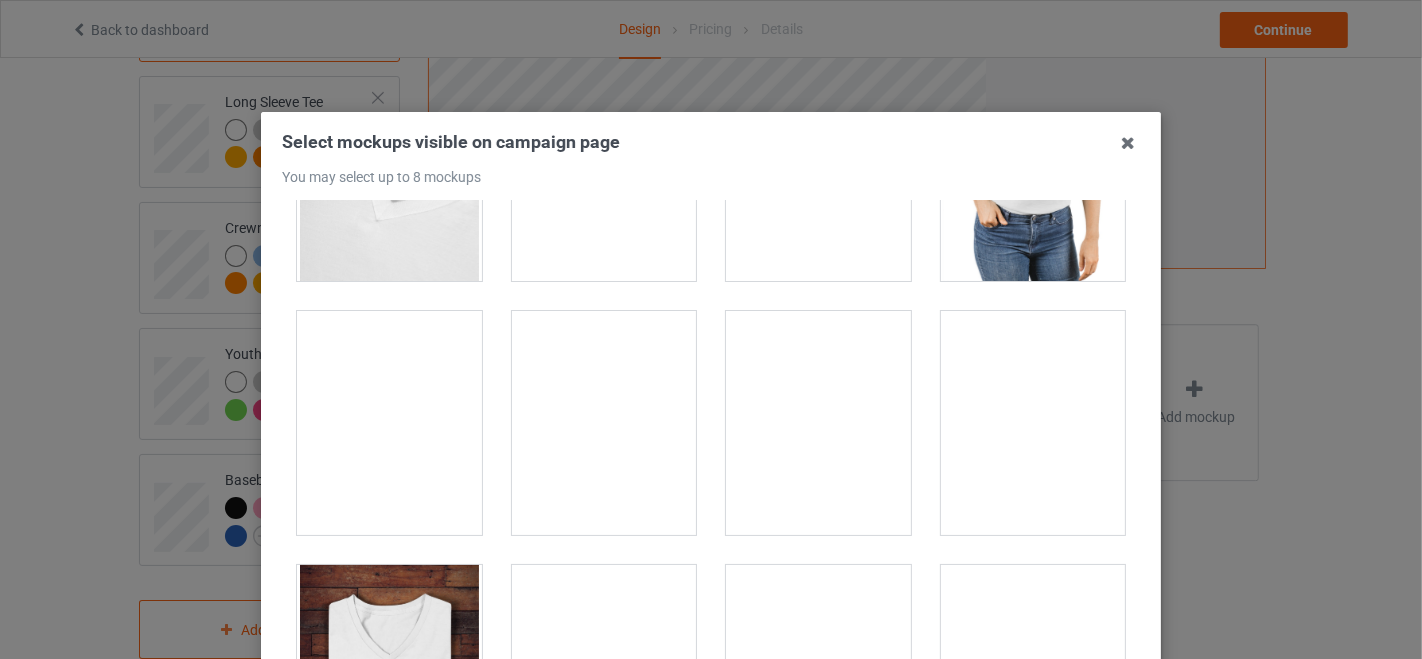 scroll, scrollTop: 2333, scrollLeft: 0, axis: vertical 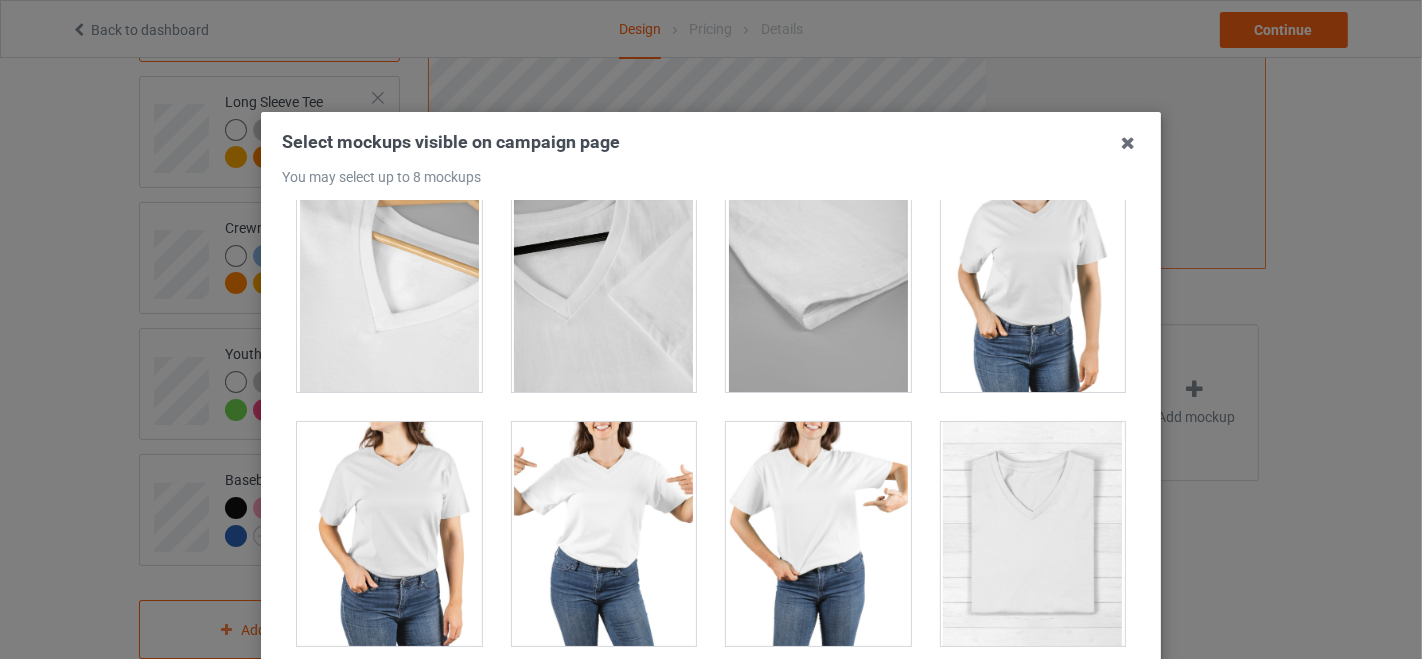 drag, startPoint x: 1020, startPoint y: 311, endPoint x: 931, endPoint y: 347, distance: 96.00521 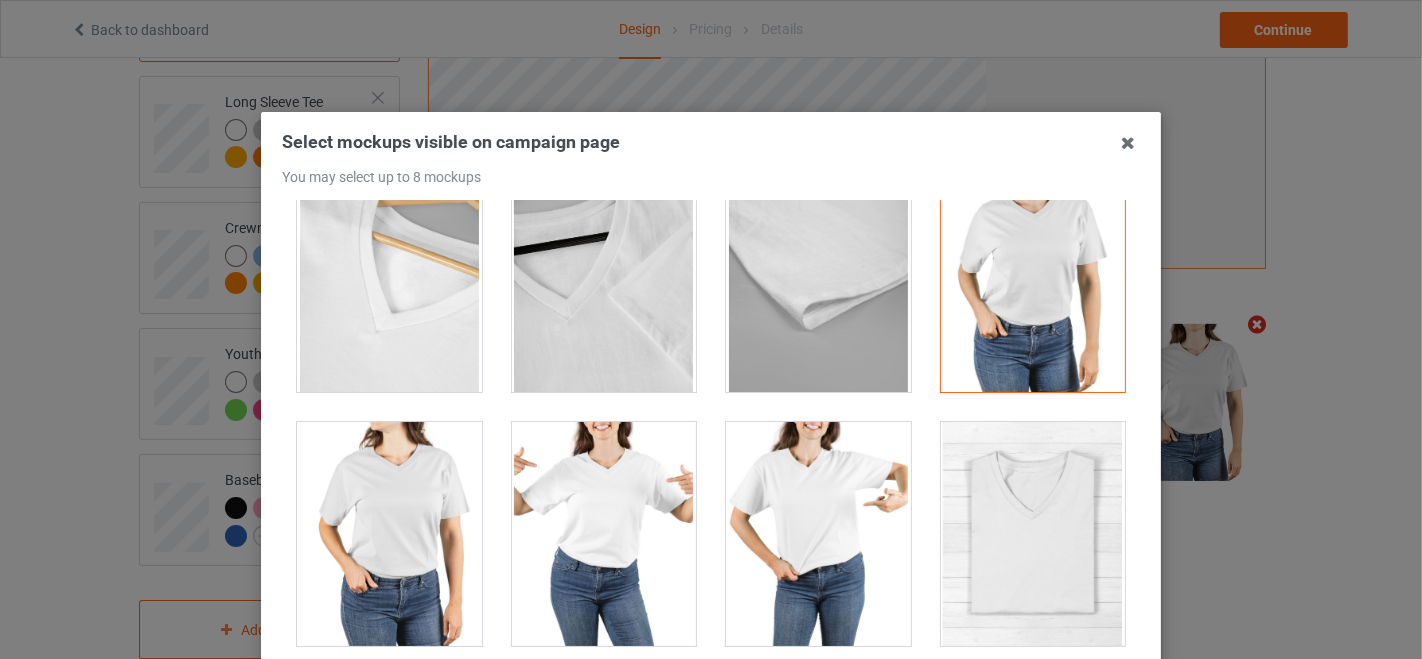 click at bounding box center [389, 534] 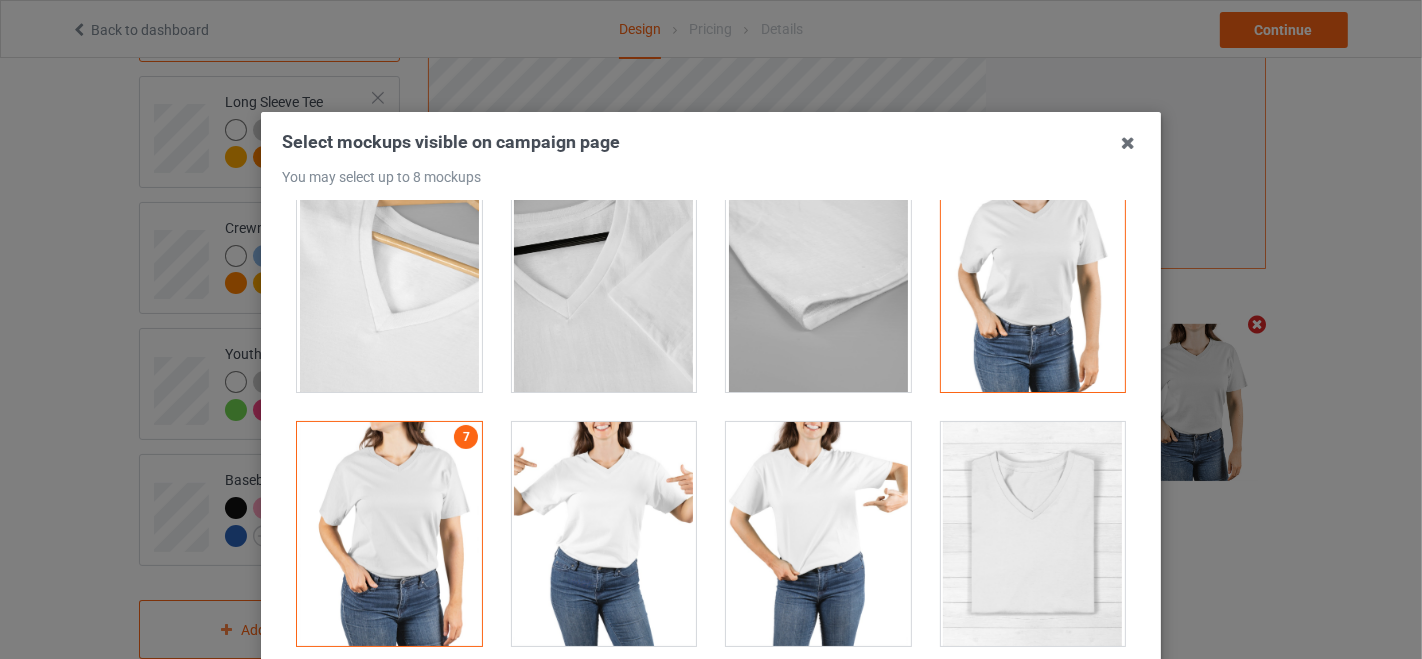 drag, startPoint x: 571, startPoint y: 499, endPoint x: 651, endPoint y: 500, distance: 80.00625 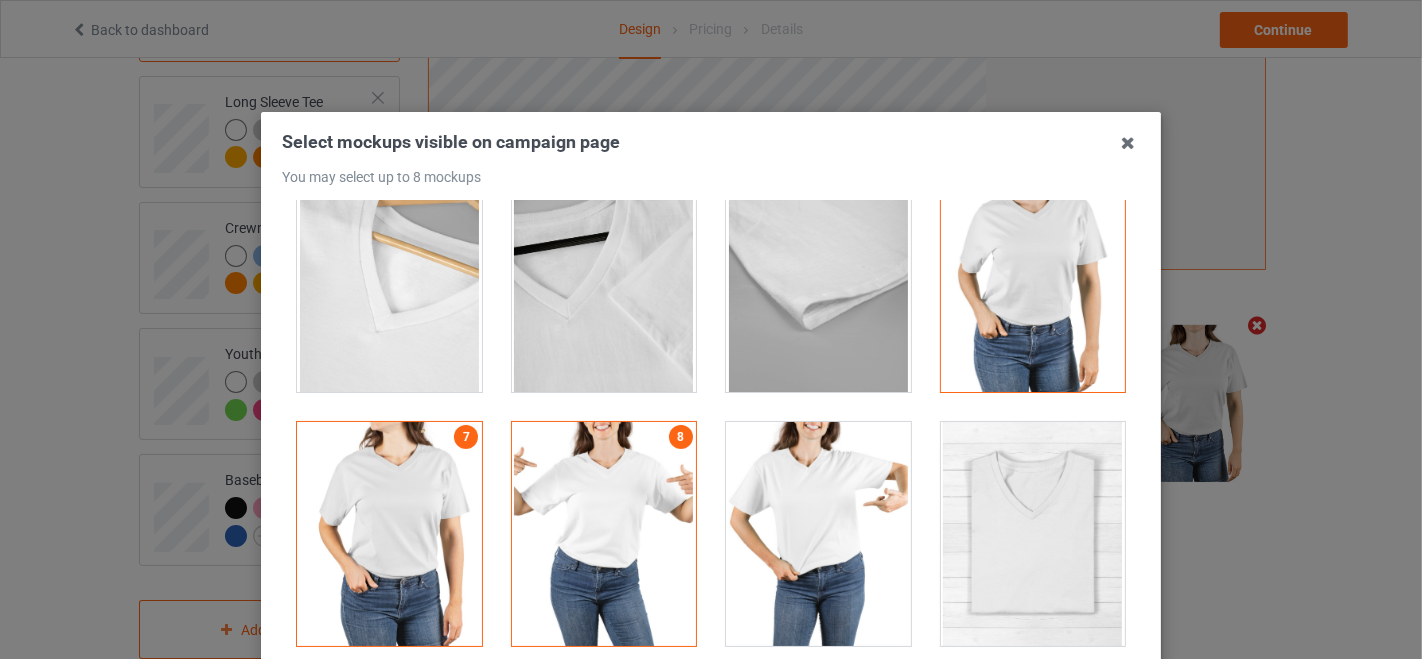 click at bounding box center (818, 534) 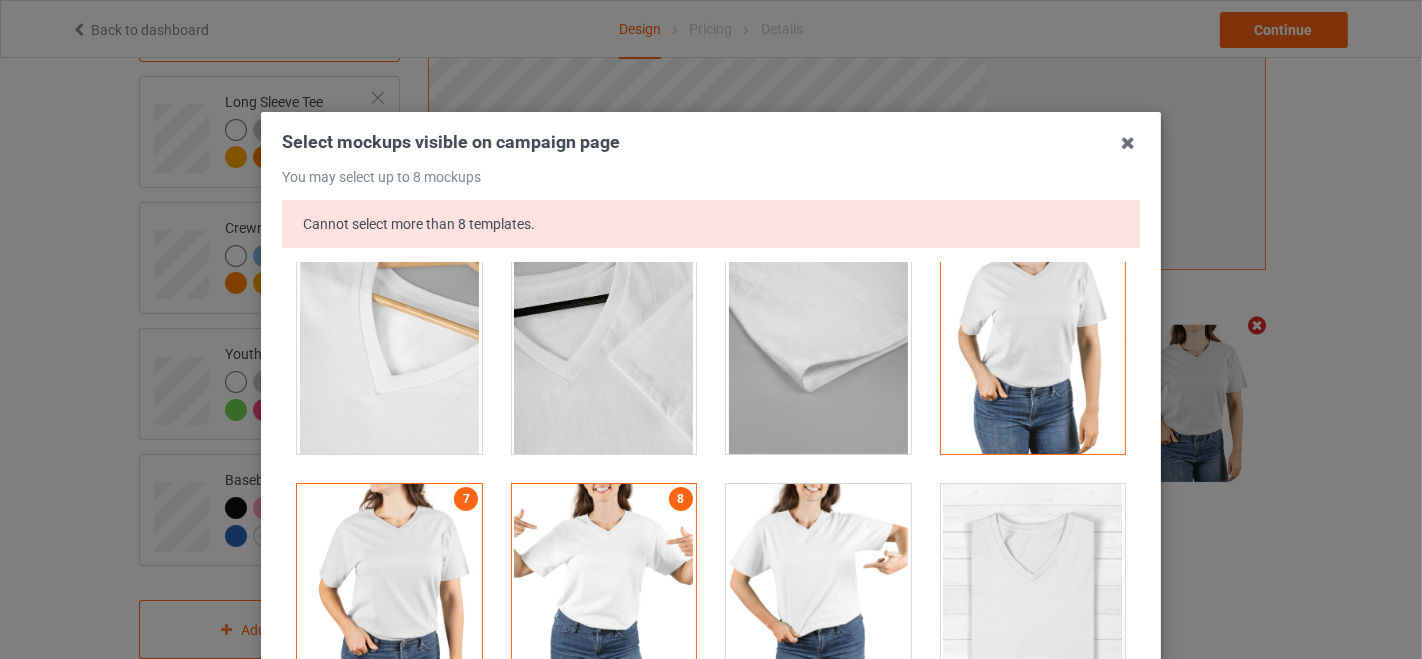 scroll, scrollTop: 2666, scrollLeft: 0, axis: vertical 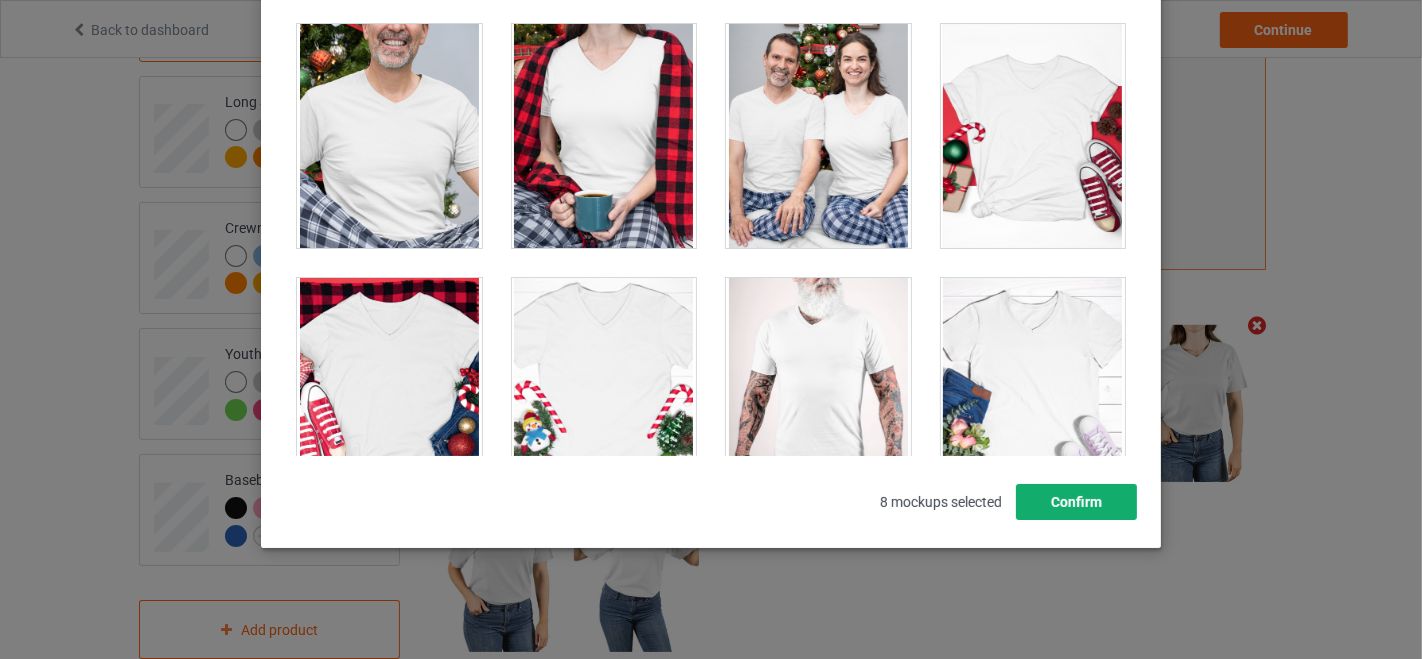 click on "Confirm" at bounding box center [1076, 502] 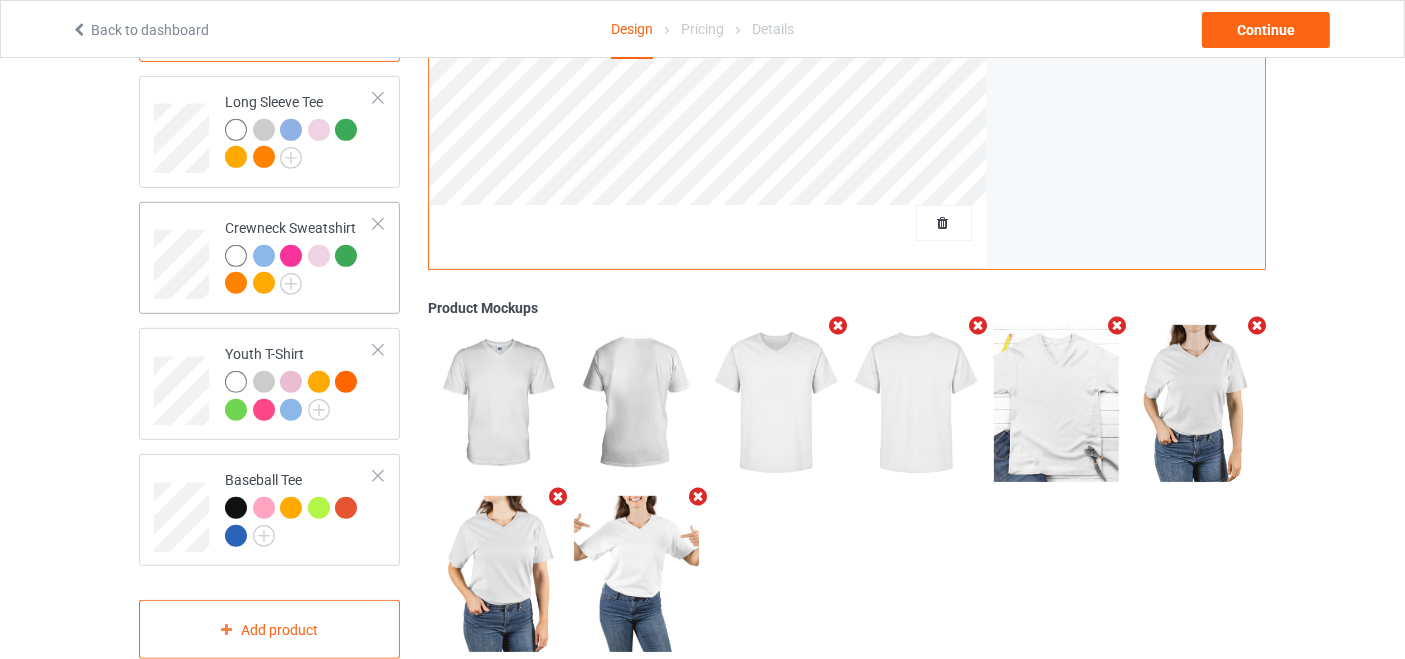 click at bounding box center (184, 258) 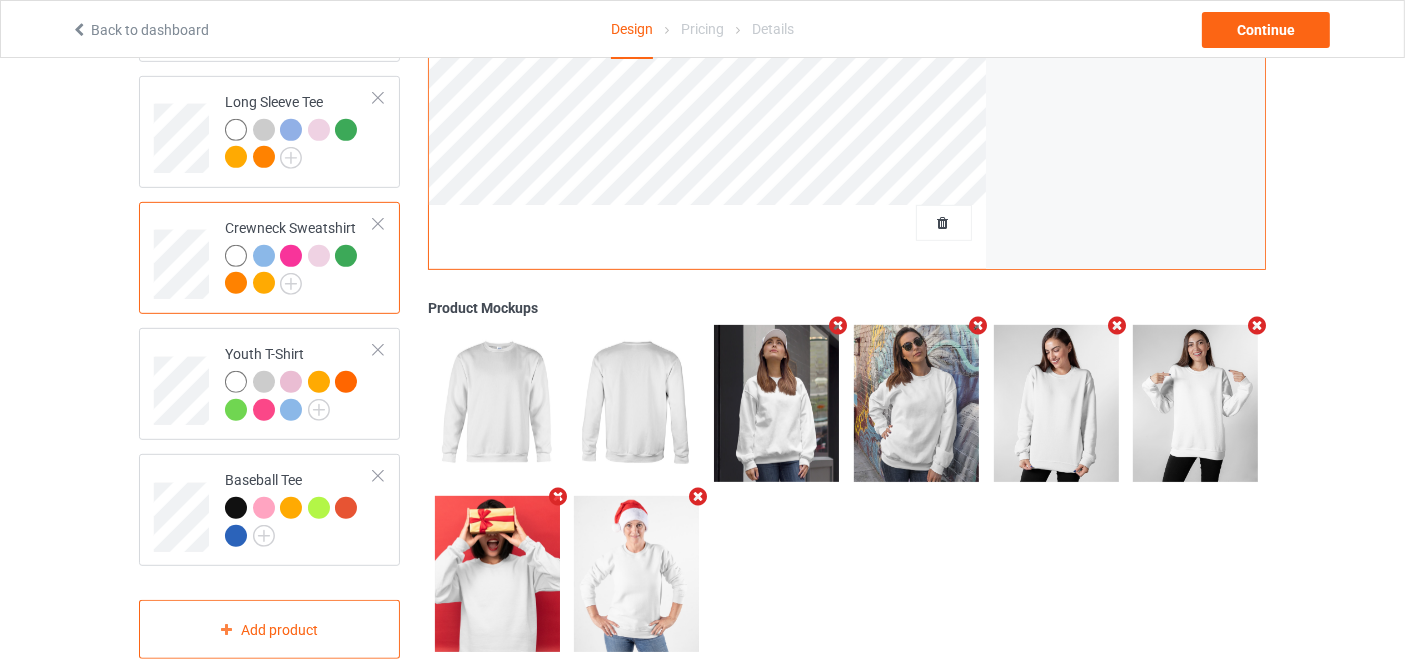 click at bounding box center [698, 496] 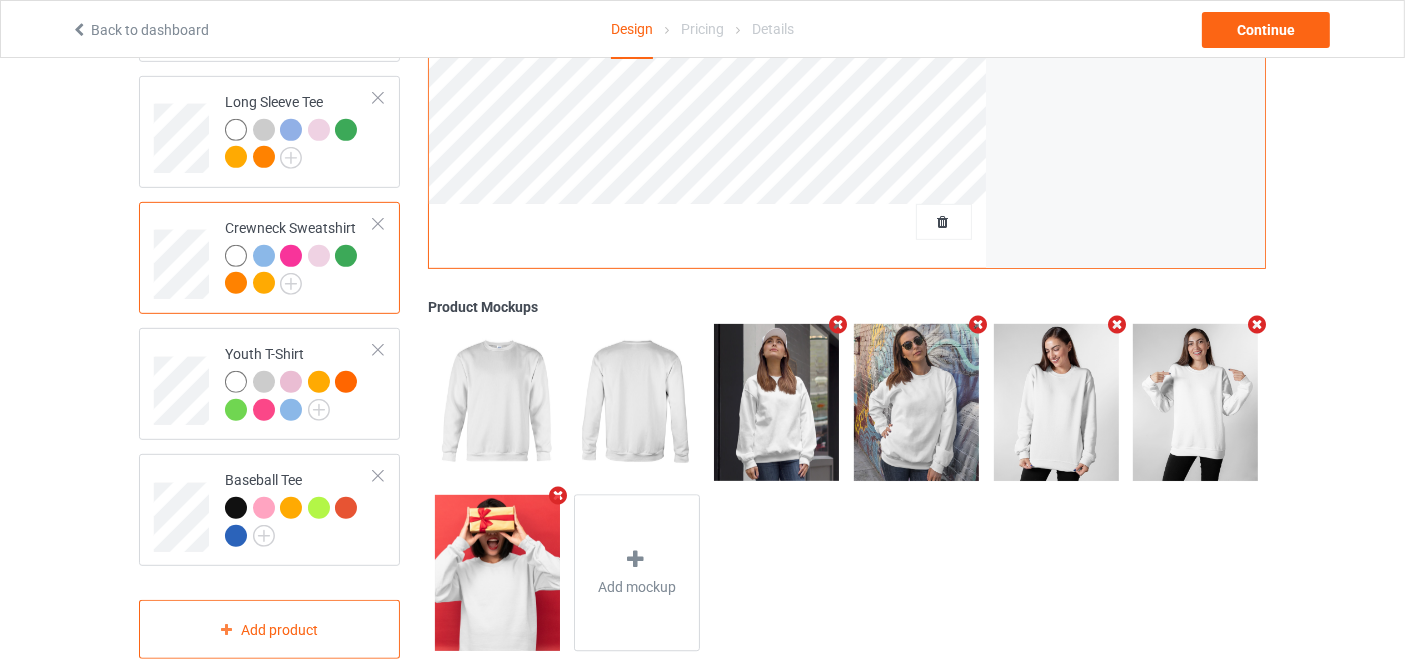 click at bounding box center (1117, 325) 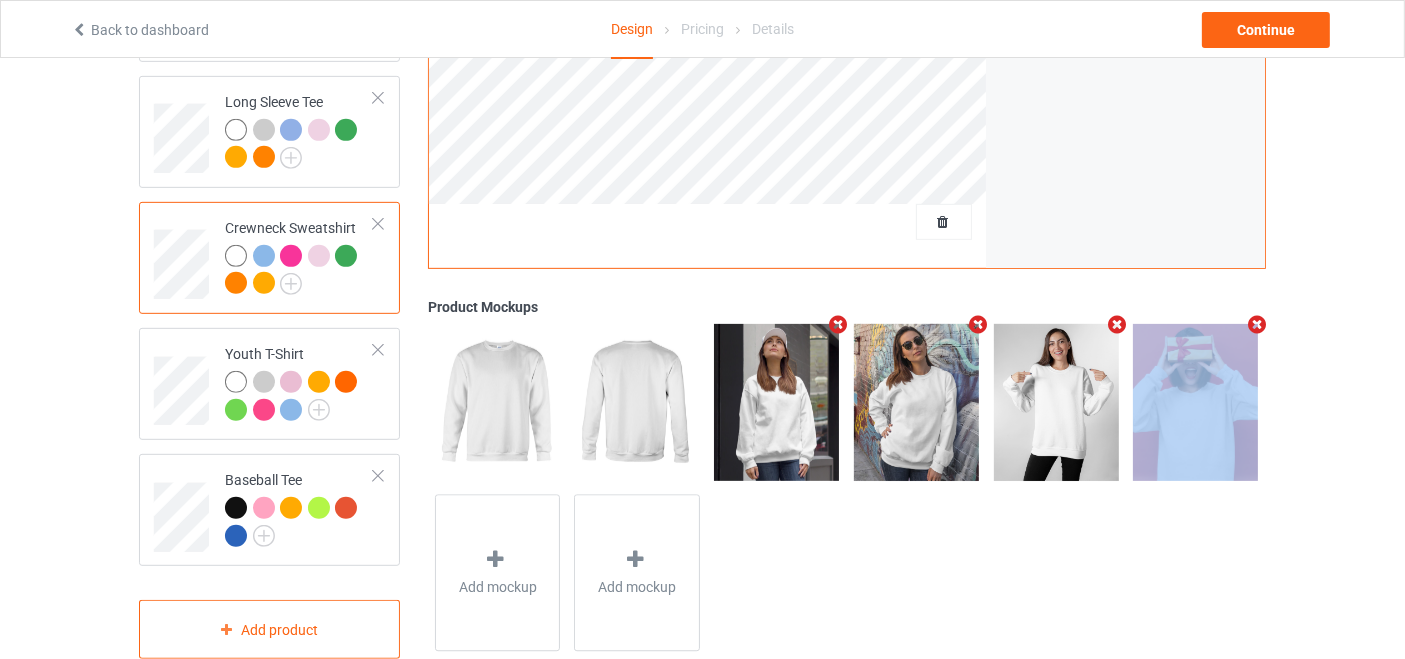 click at bounding box center [1117, 325] 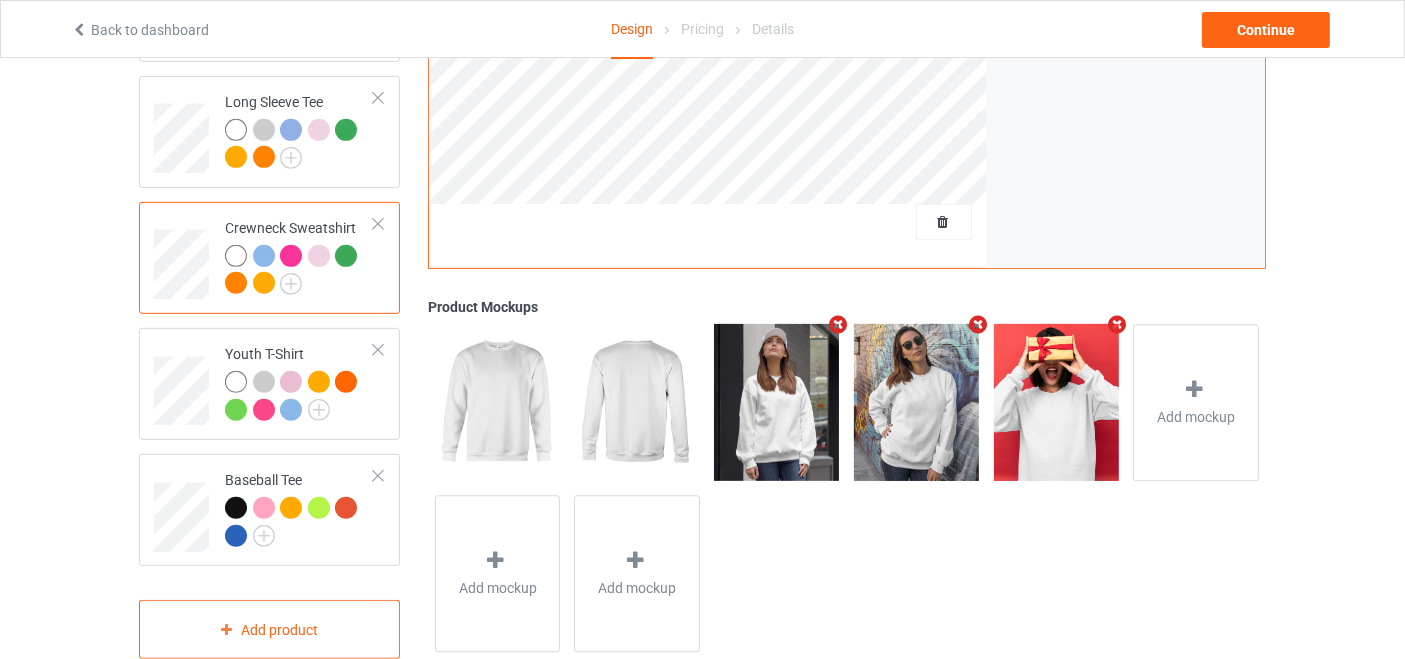 click at bounding box center (1117, 324) 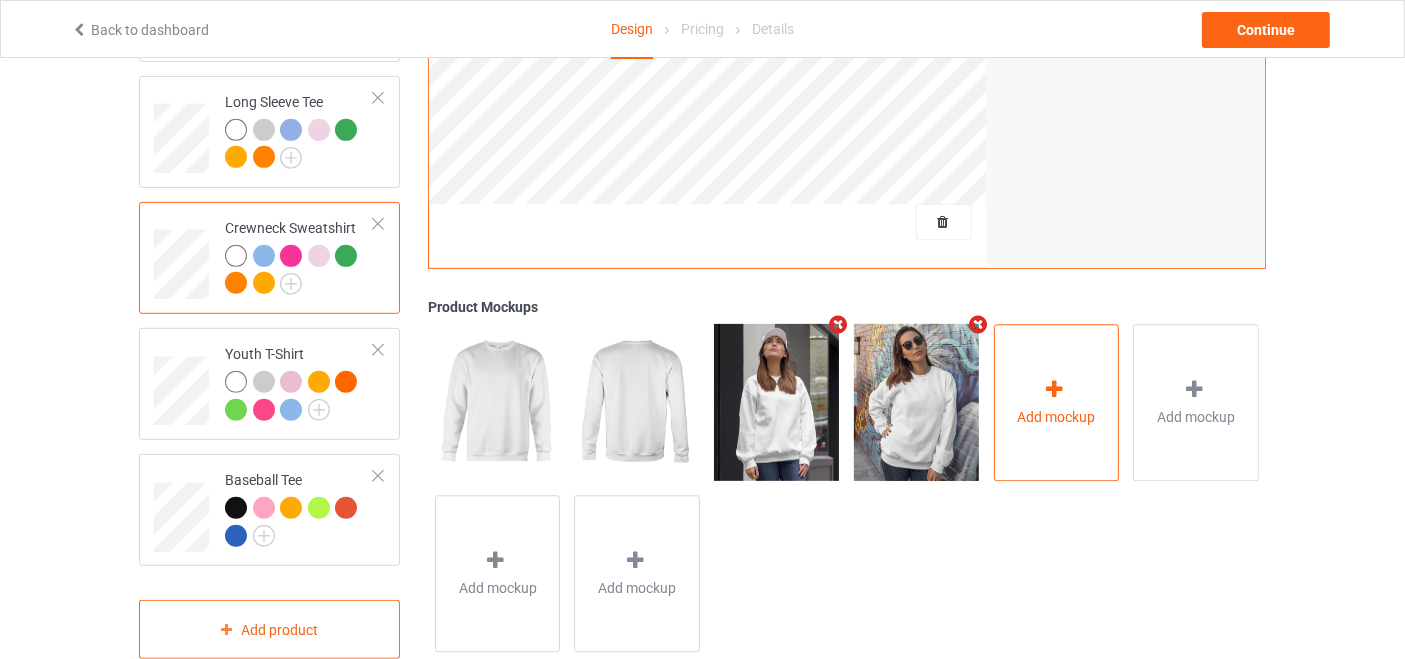 click at bounding box center (1056, 392) 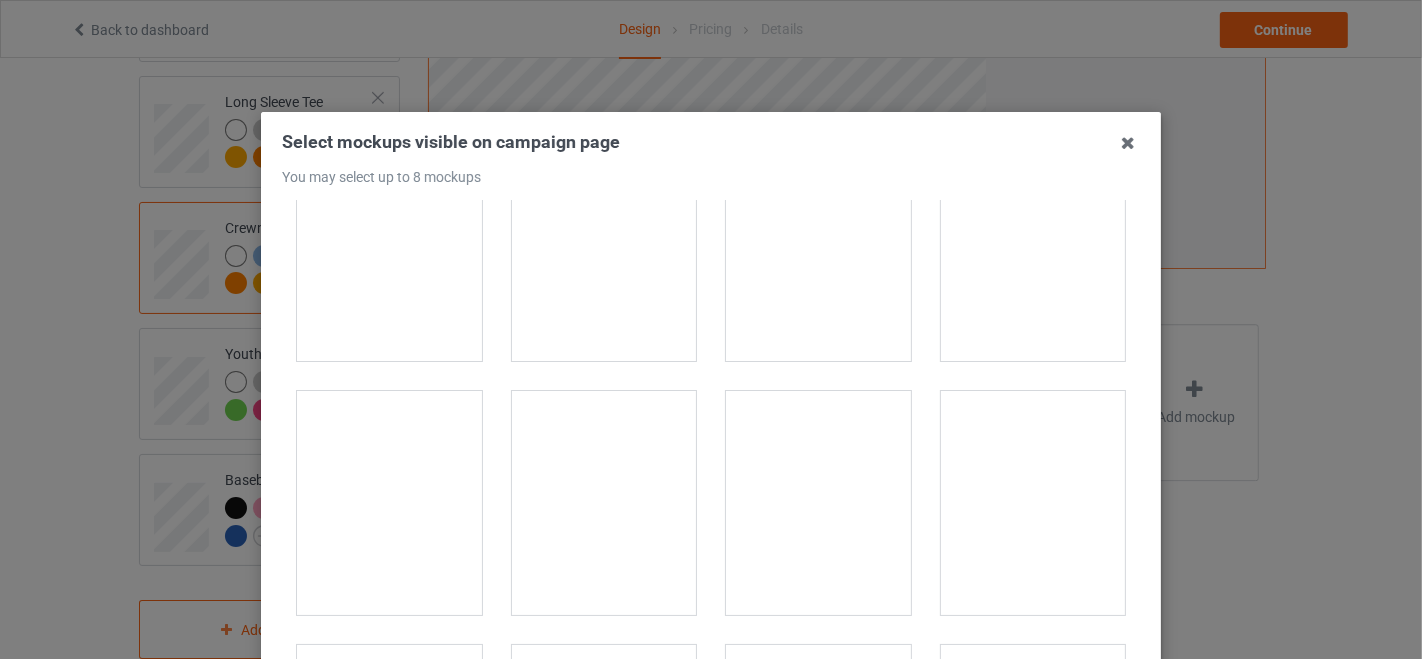 scroll, scrollTop: 7777, scrollLeft: 0, axis: vertical 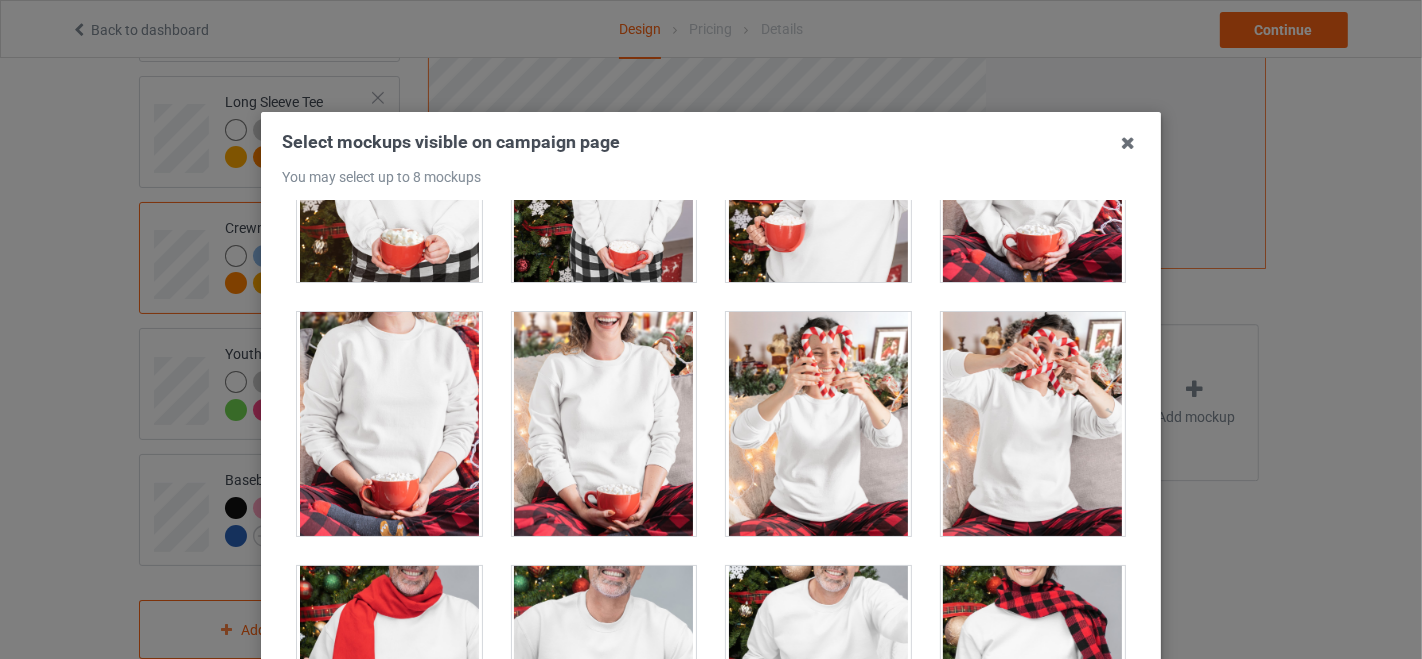 click at bounding box center (604, 424) 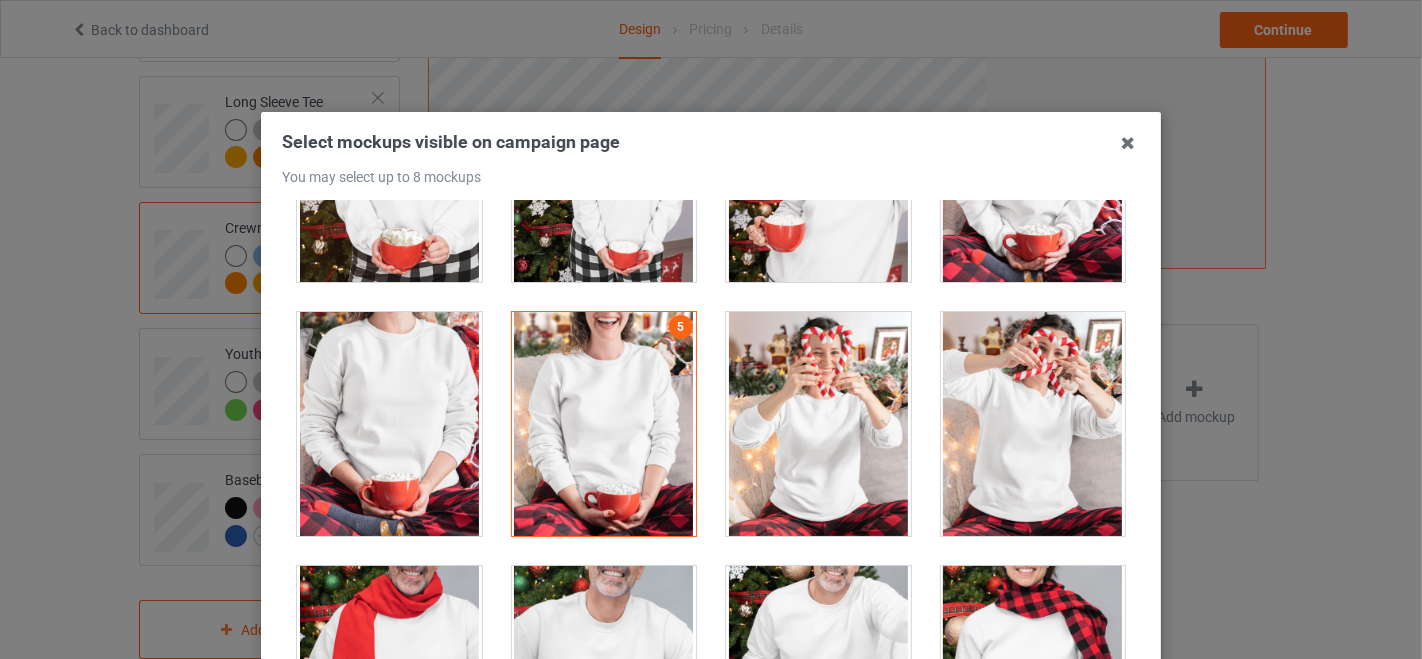 click at bounding box center [389, 424] 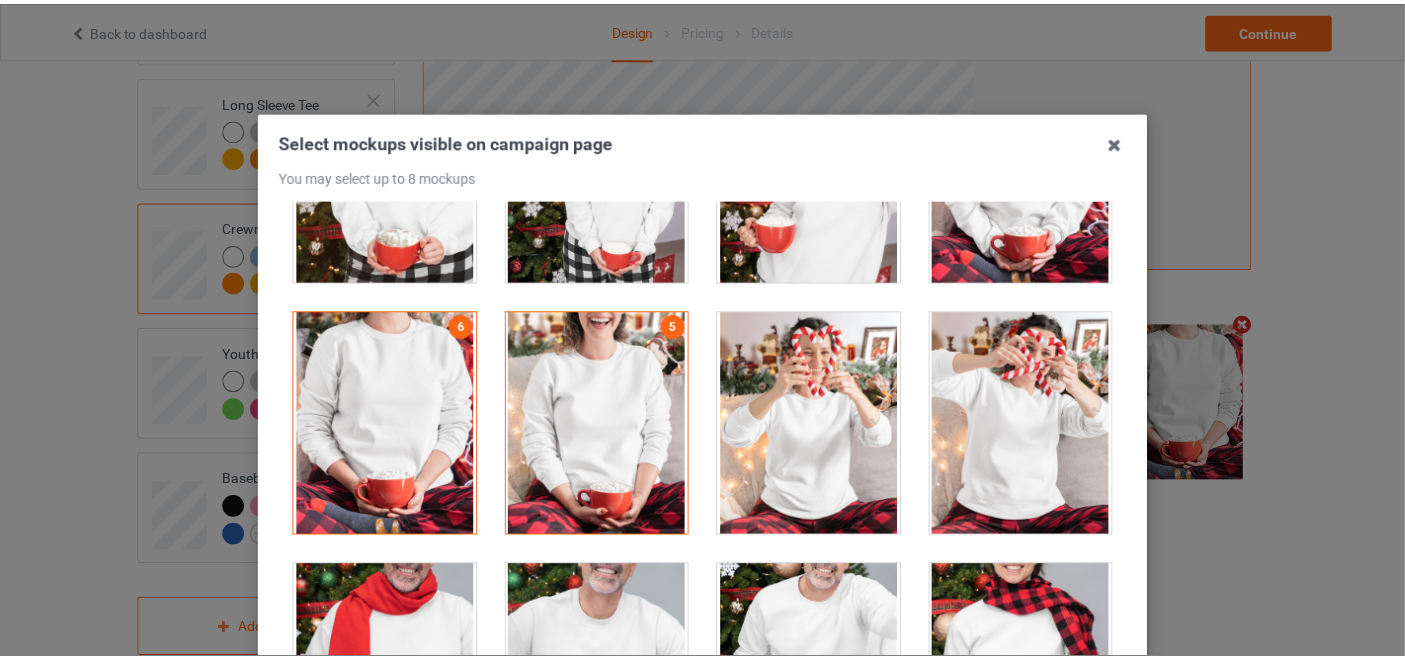 scroll, scrollTop: 271, scrollLeft: 0, axis: vertical 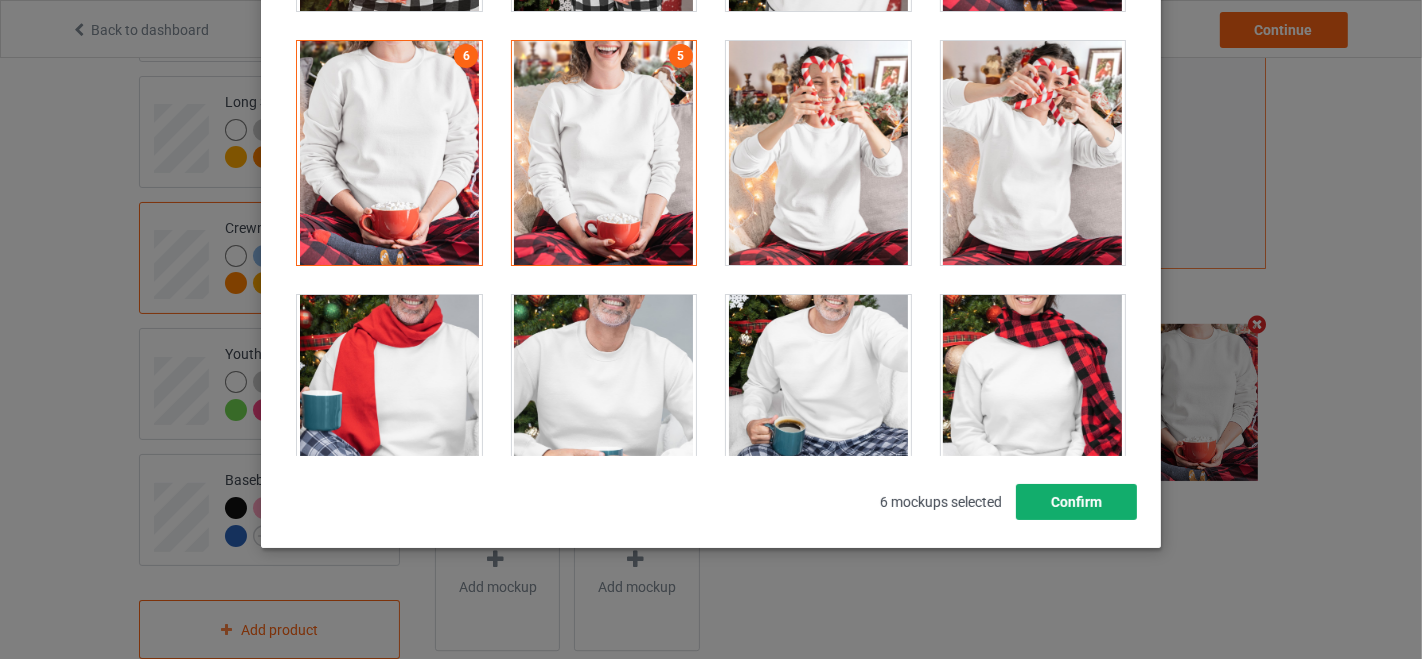 click on "Confirm" at bounding box center [1076, 502] 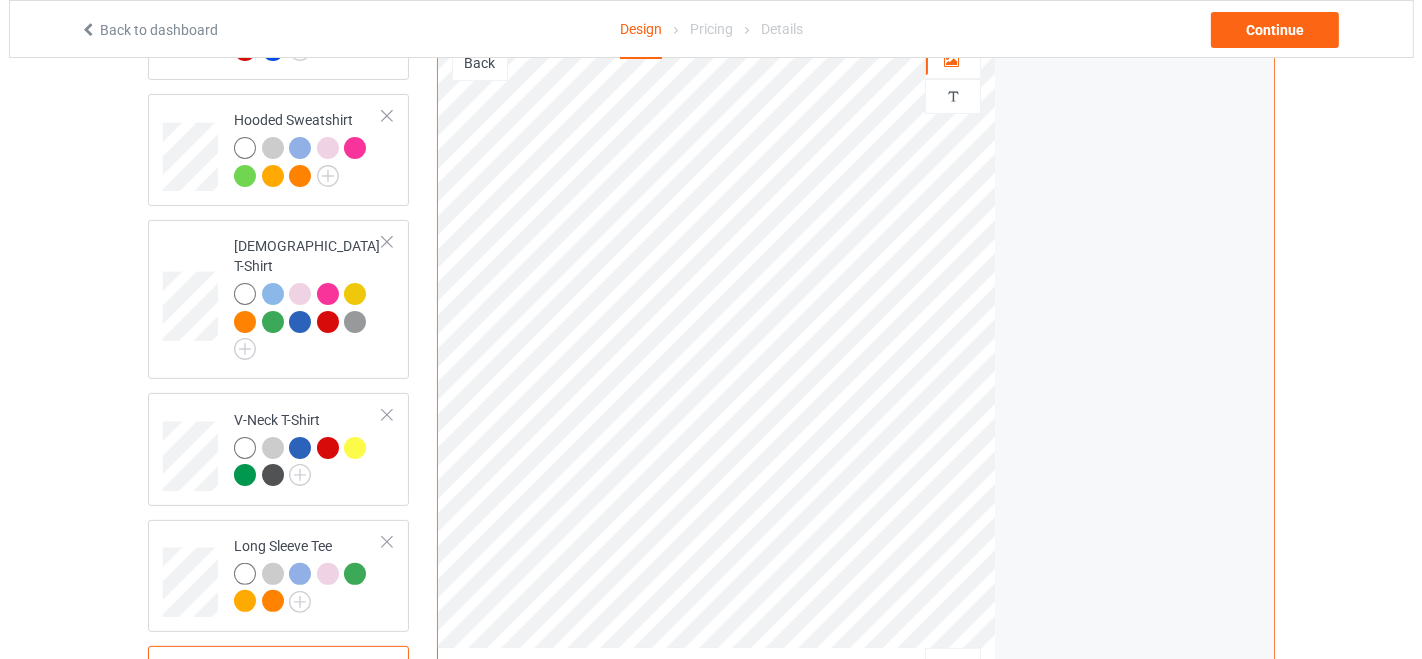 scroll, scrollTop: 0, scrollLeft: 0, axis: both 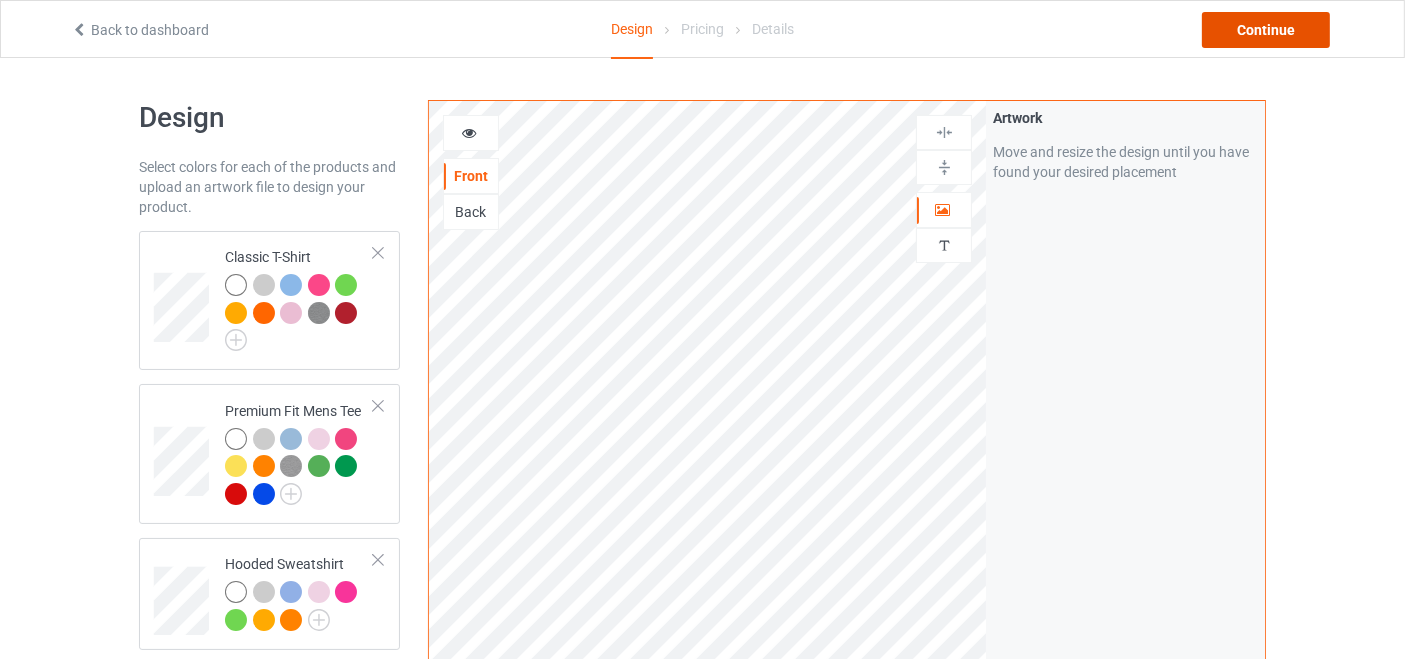 click on "Continue" at bounding box center (1266, 30) 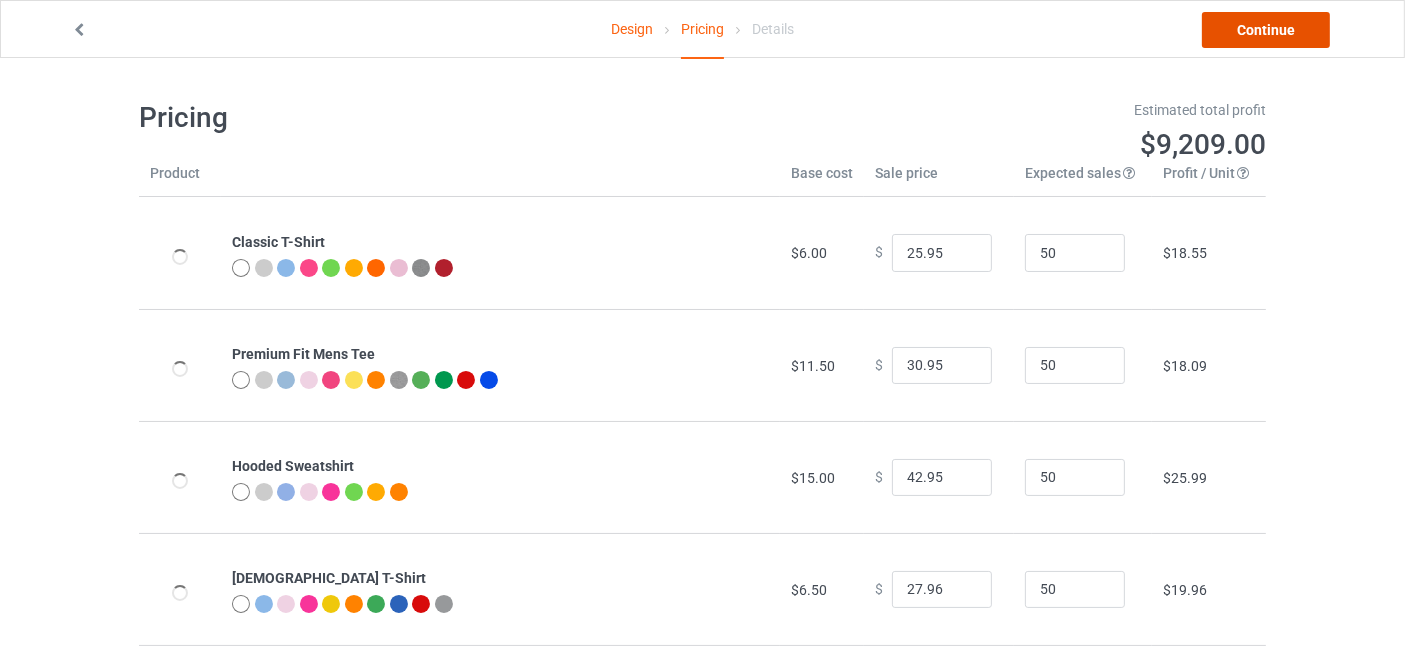 click on "Continue" at bounding box center [1266, 30] 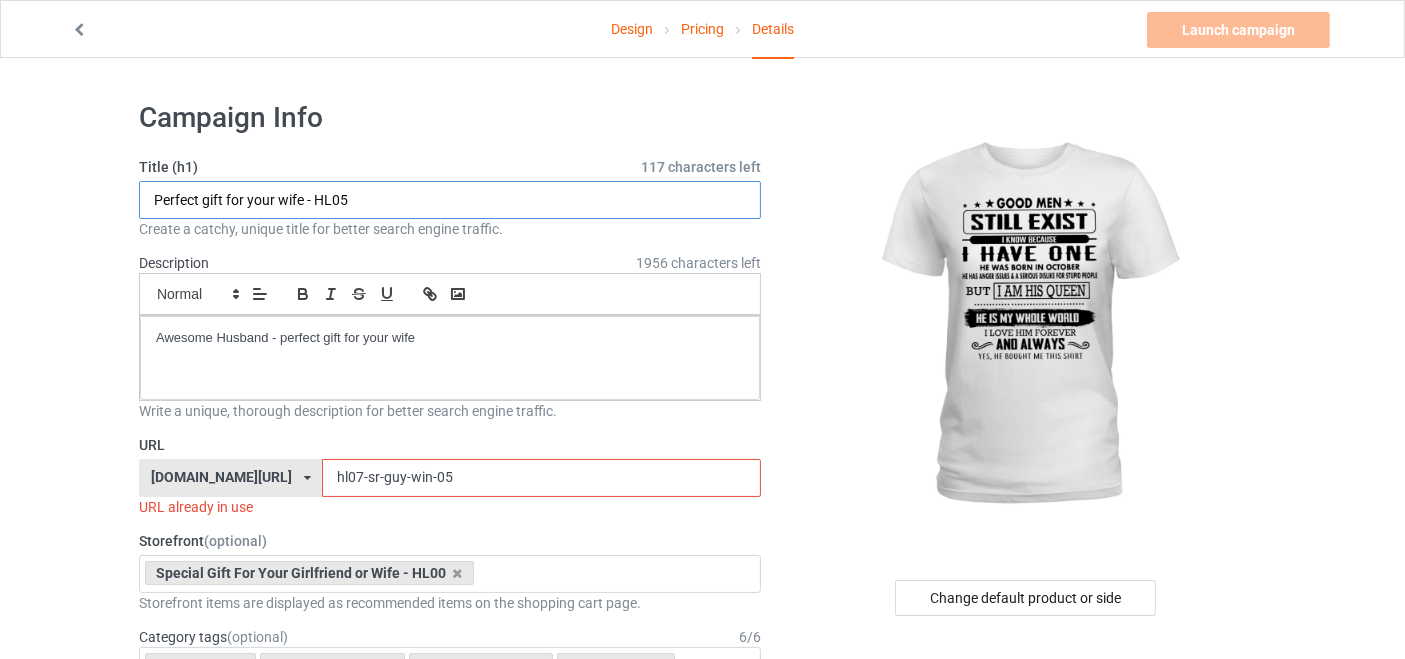 drag, startPoint x: 334, startPoint y: 204, endPoint x: 317, endPoint y: 198, distance: 18.027756 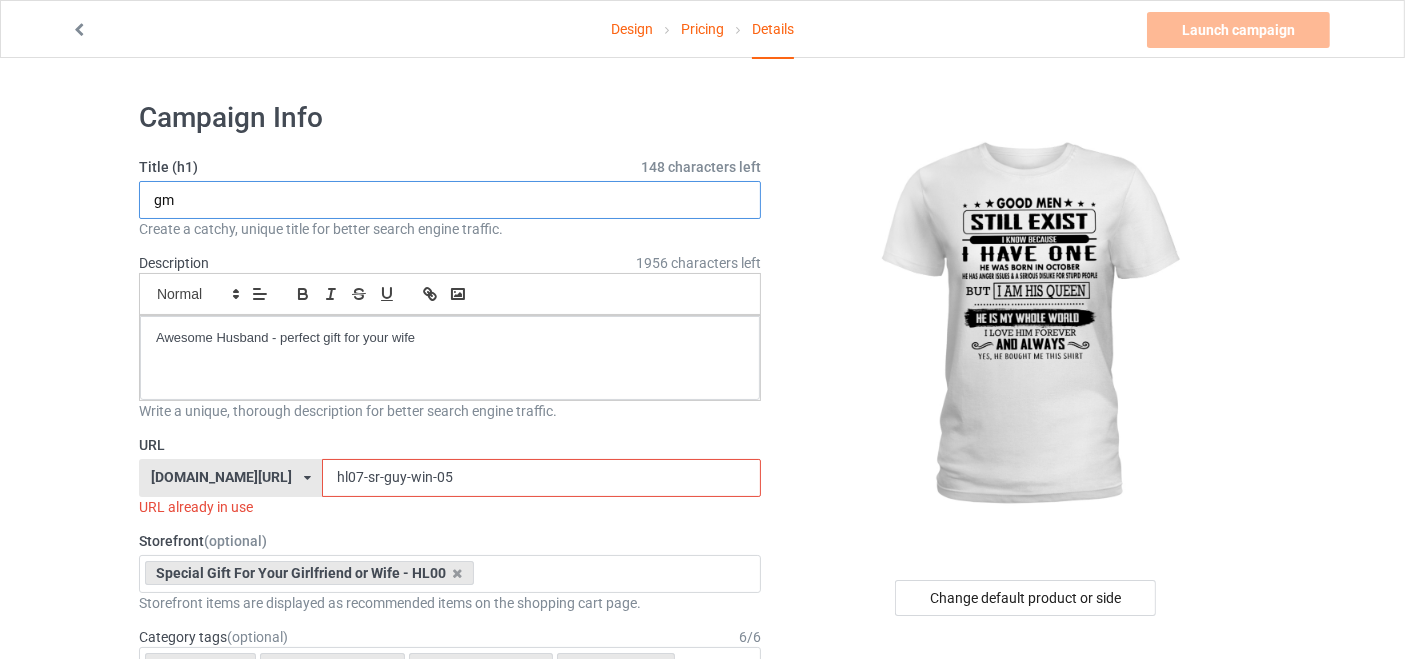 type on "g" 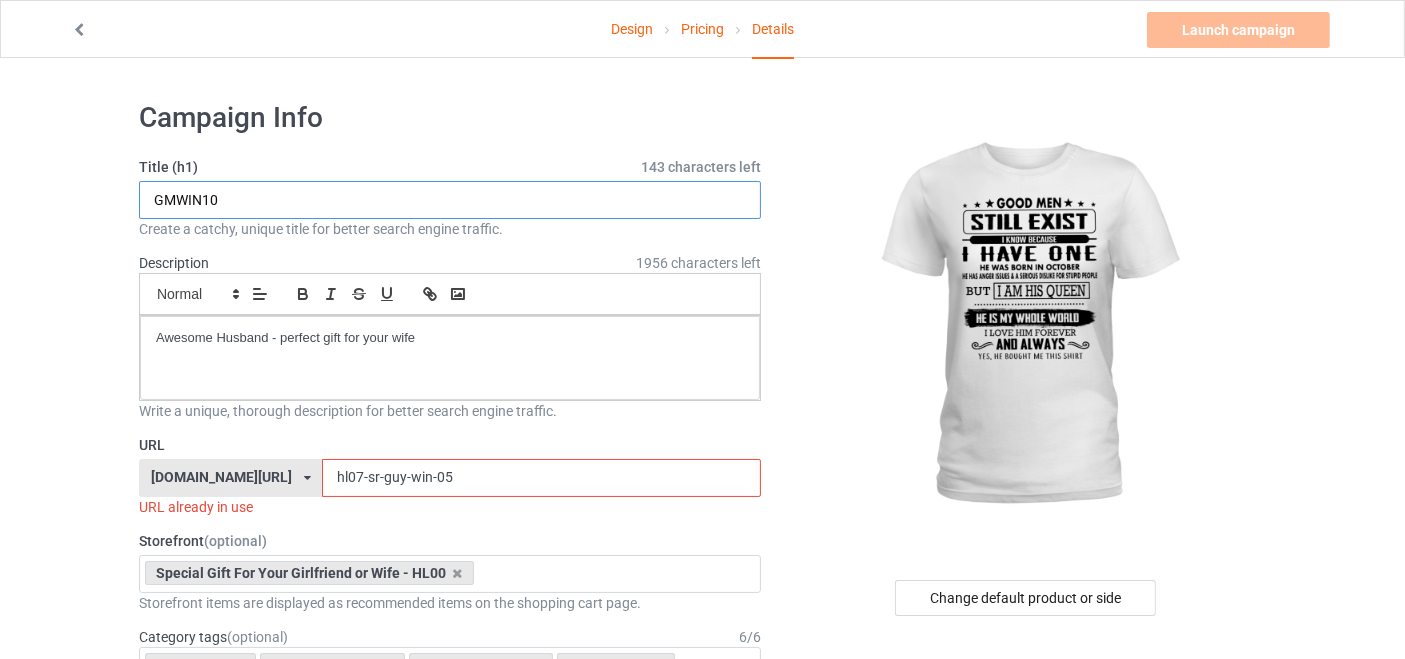 type on "GMWIN10" 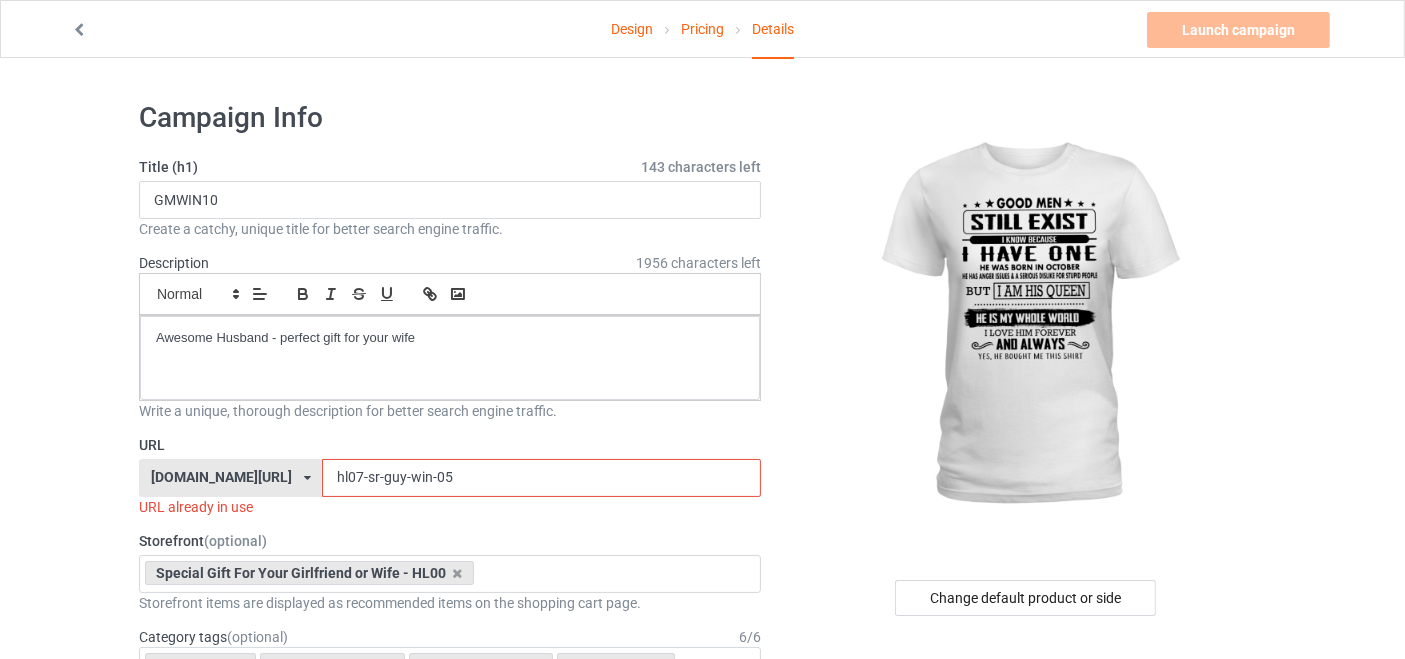 drag, startPoint x: 387, startPoint y: 470, endPoint x: 272, endPoint y: 471, distance: 115.00435 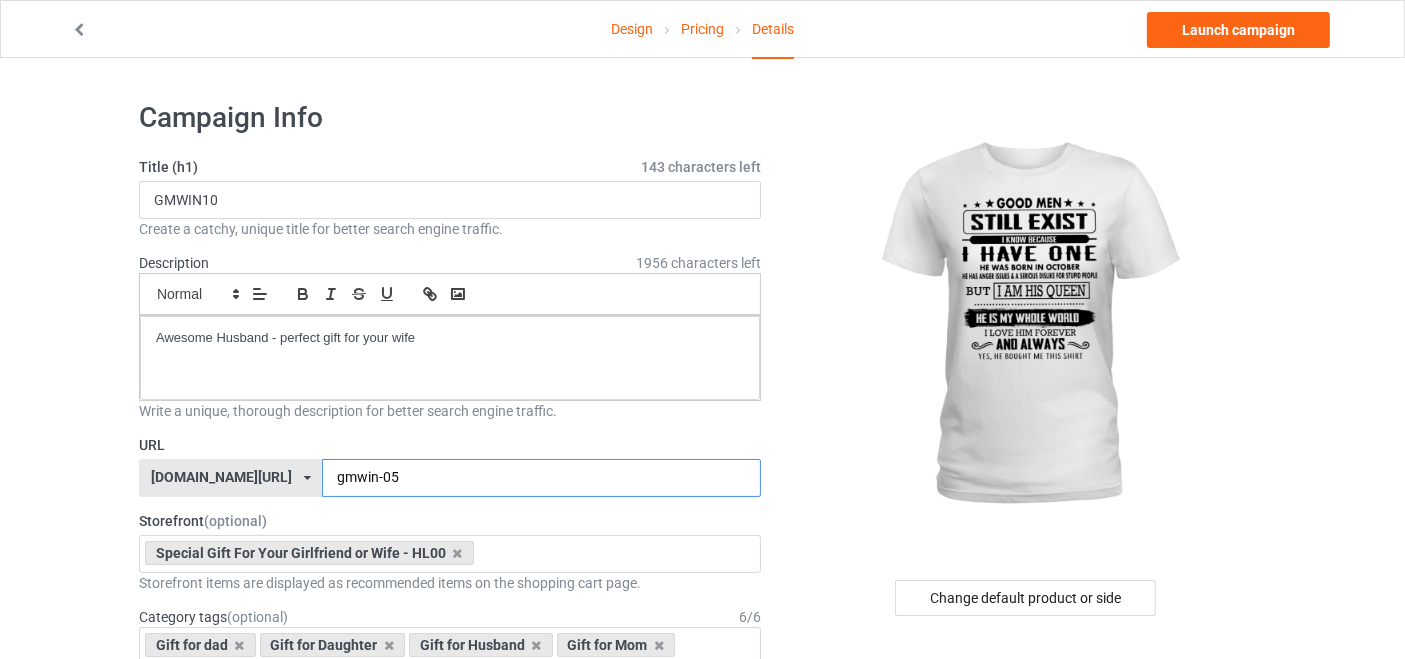 drag, startPoint x: 354, startPoint y: 479, endPoint x: 391, endPoint y: 477, distance: 37.054016 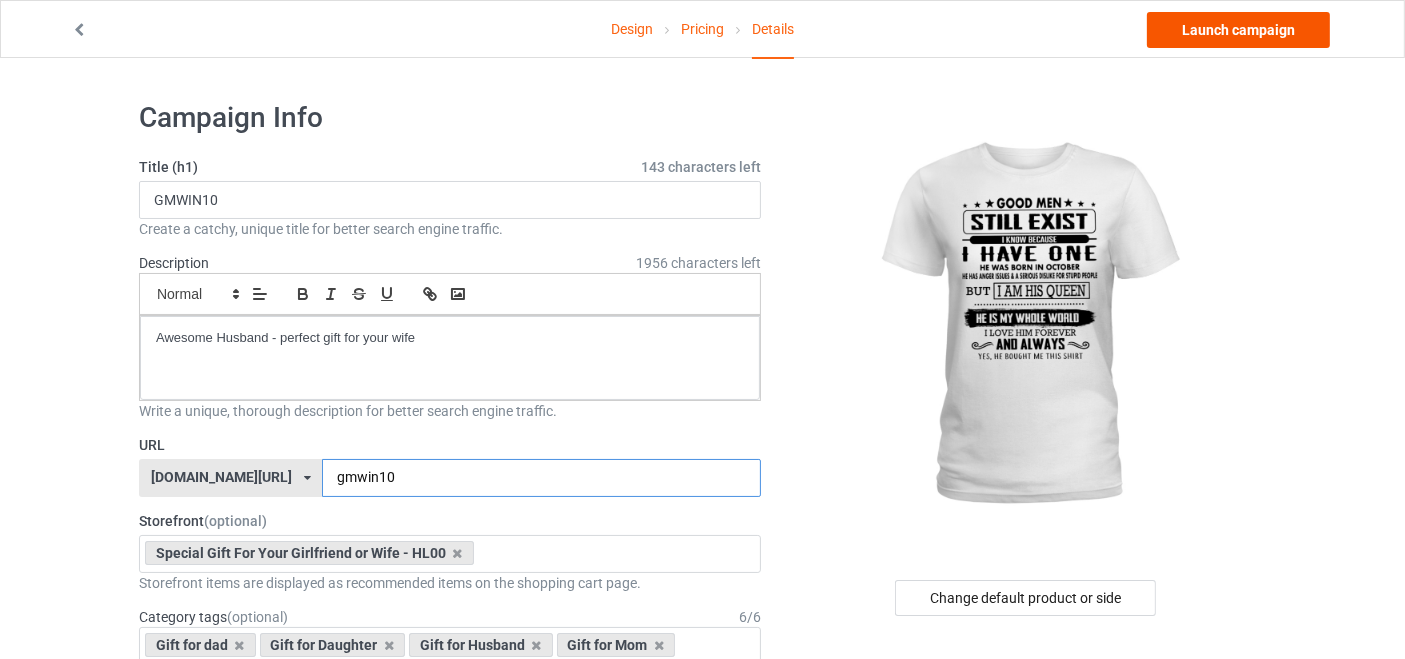 type on "gmwin10" 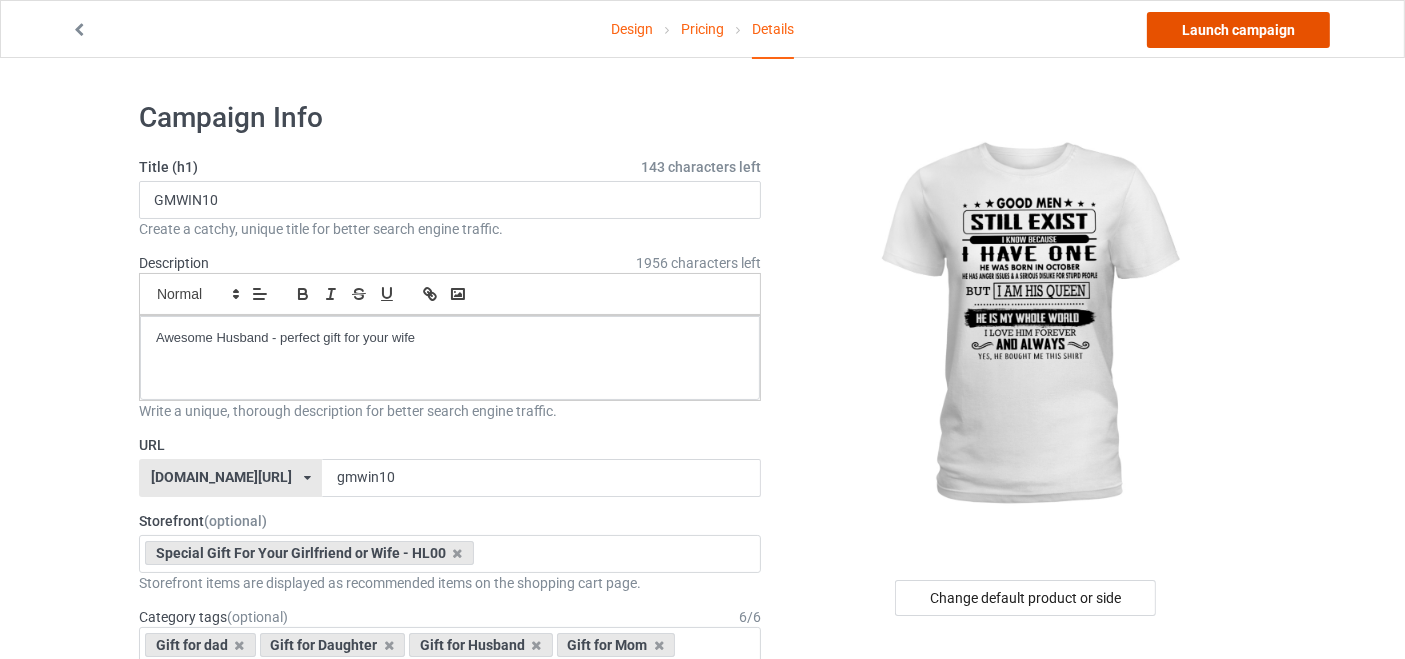 click on "Launch campaign" at bounding box center (1238, 30) 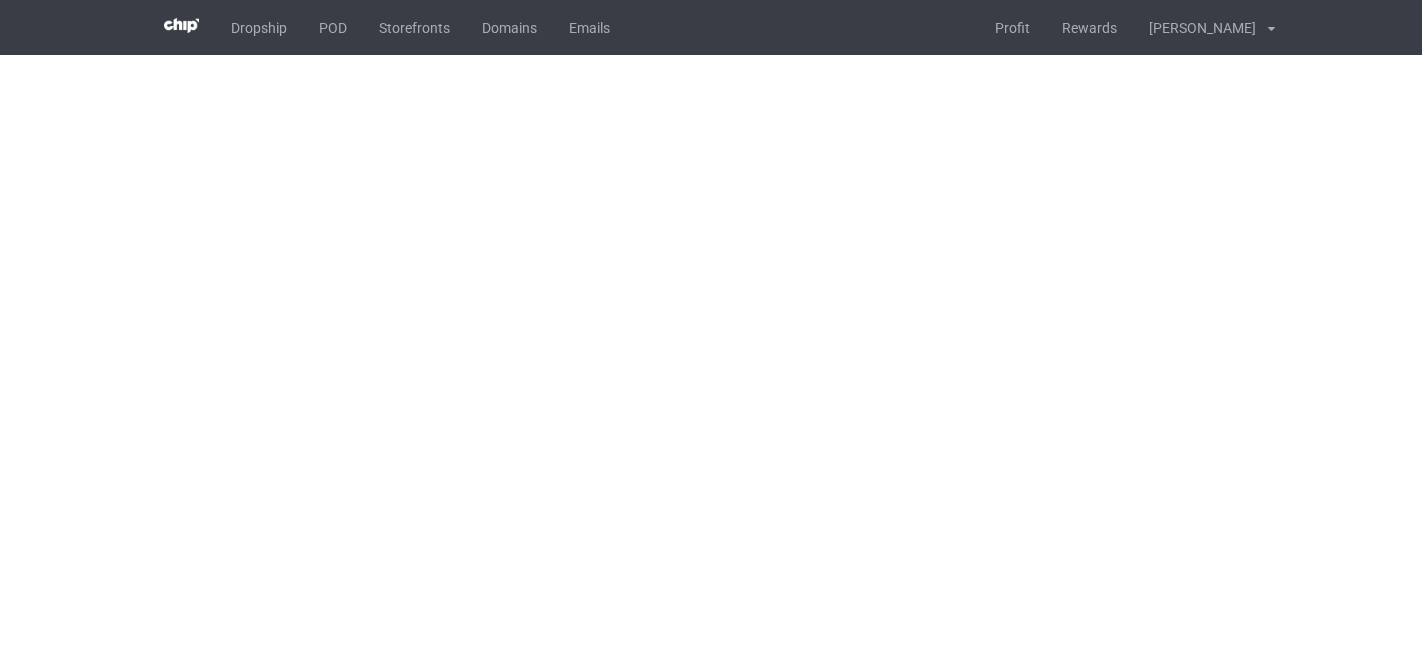 scroll, scrollTop: 0, scrollLeft: 0, axis: both 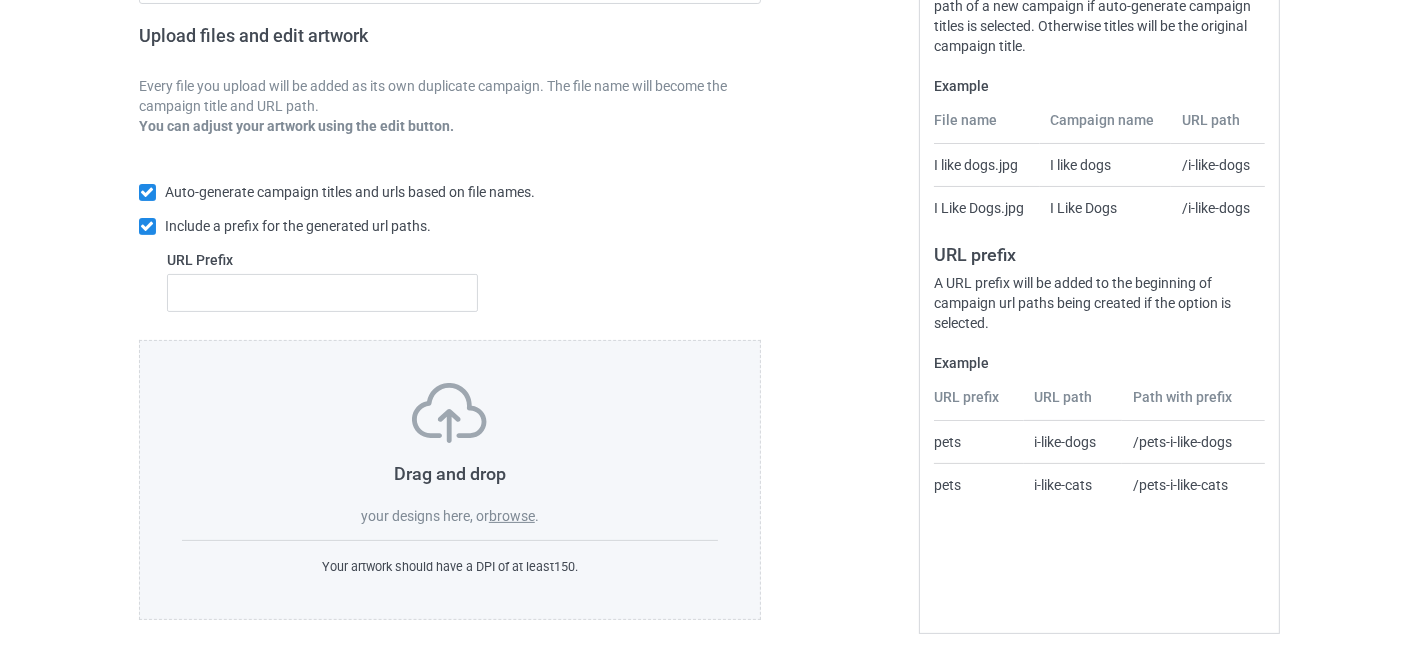 click on "browse" at bounding box center [512, 516] 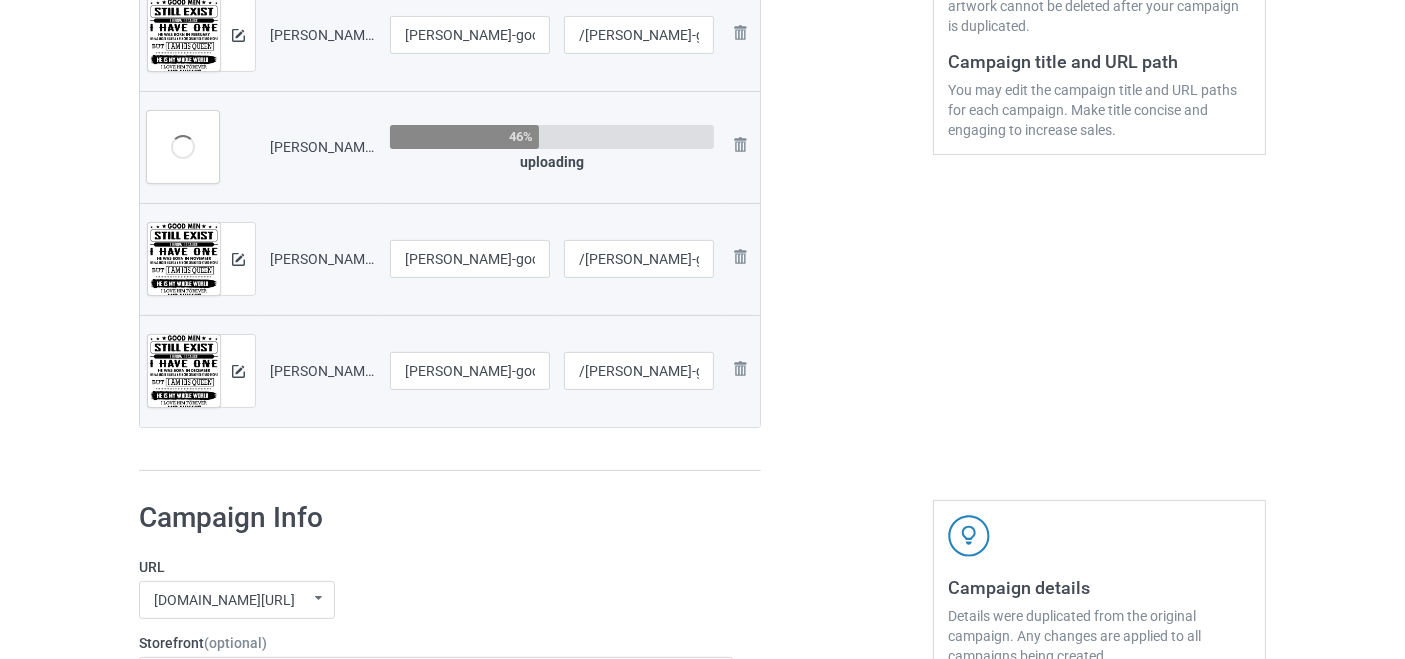 scroll, scrollTop: 423, scrollLeft: 0, axis: vertical 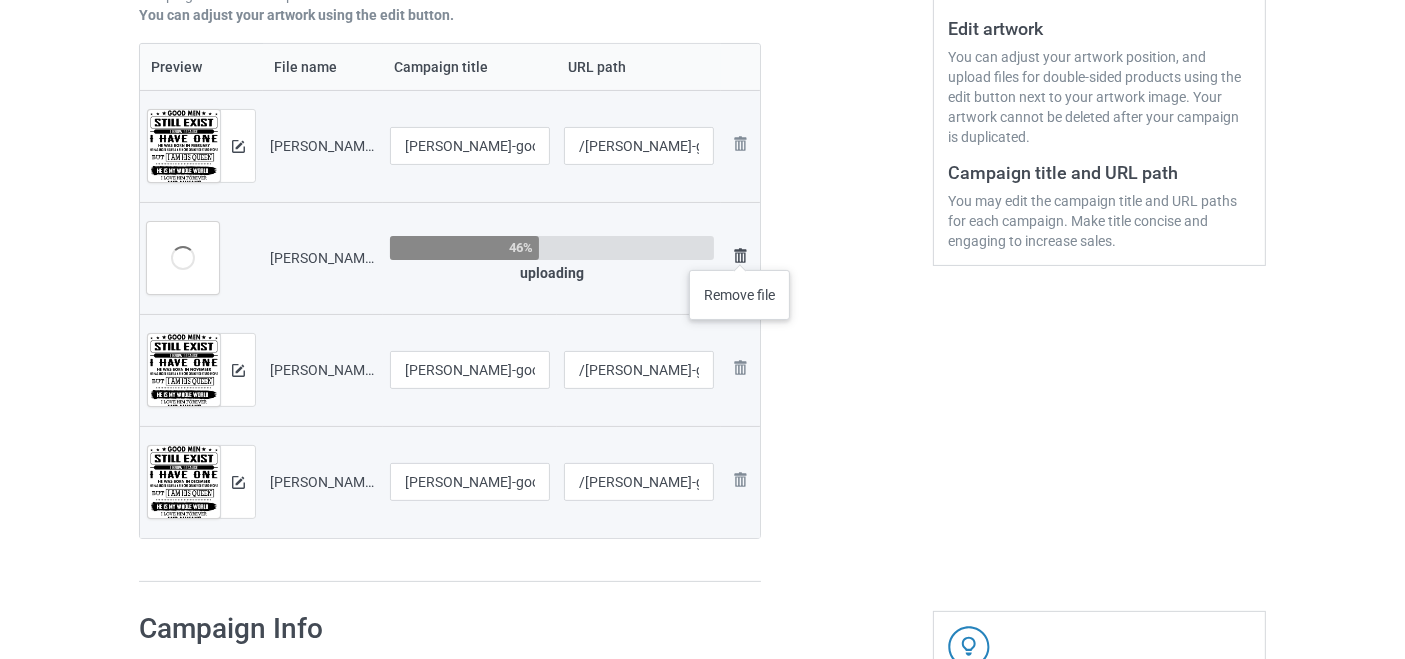 click at bounding box center [740, 256] 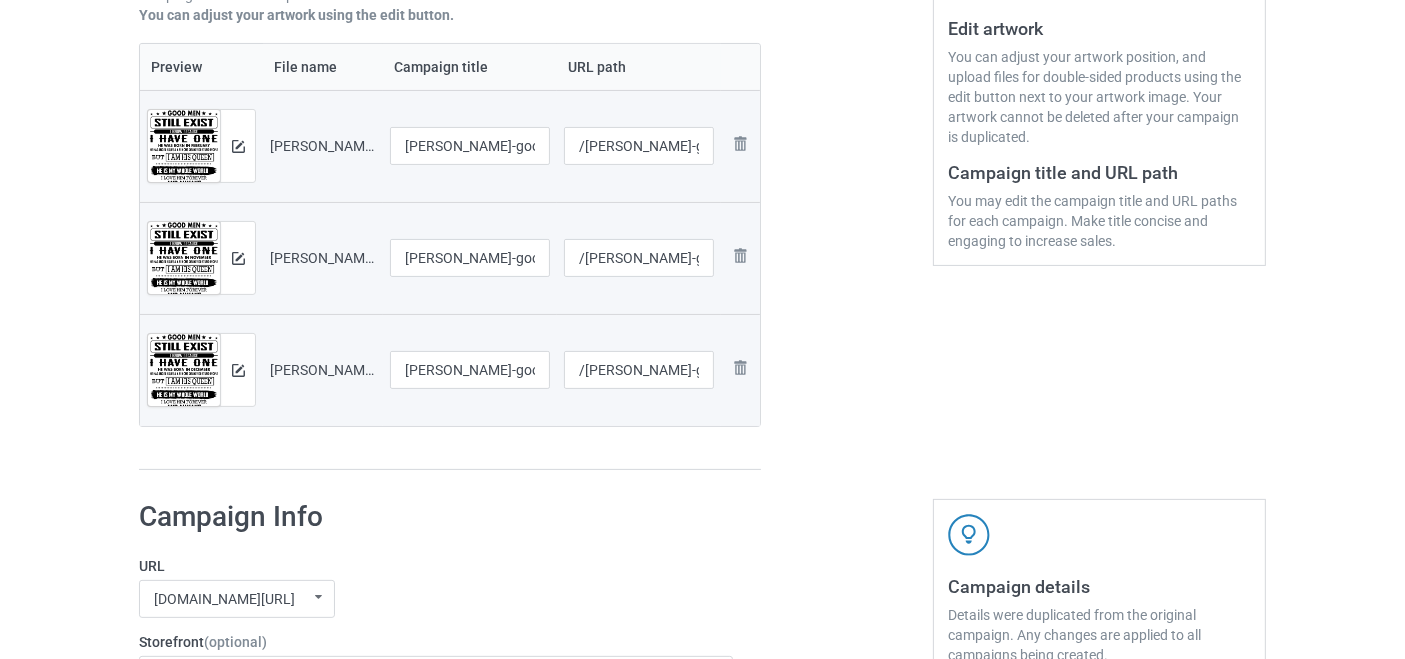 scroll, scrollTop: 201, scrollLeft: 0, axis: vertical 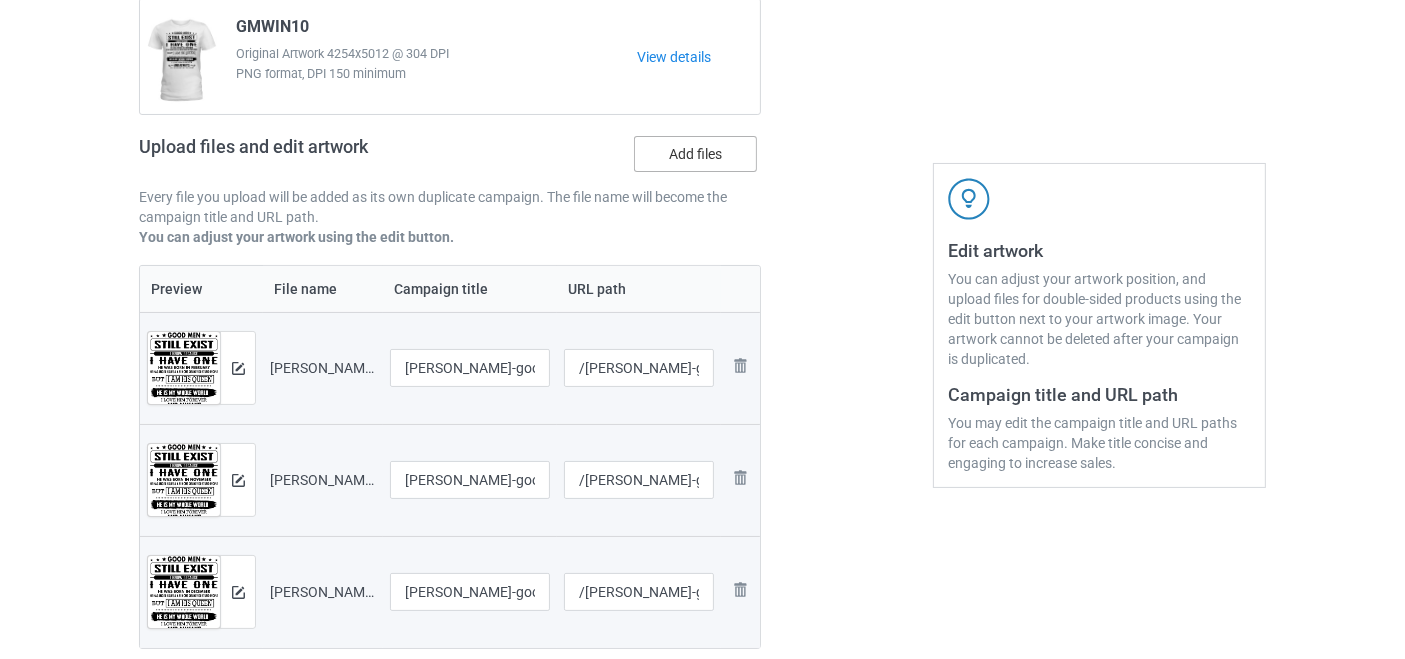 click on "Add files" at bounding box center (695, 154) 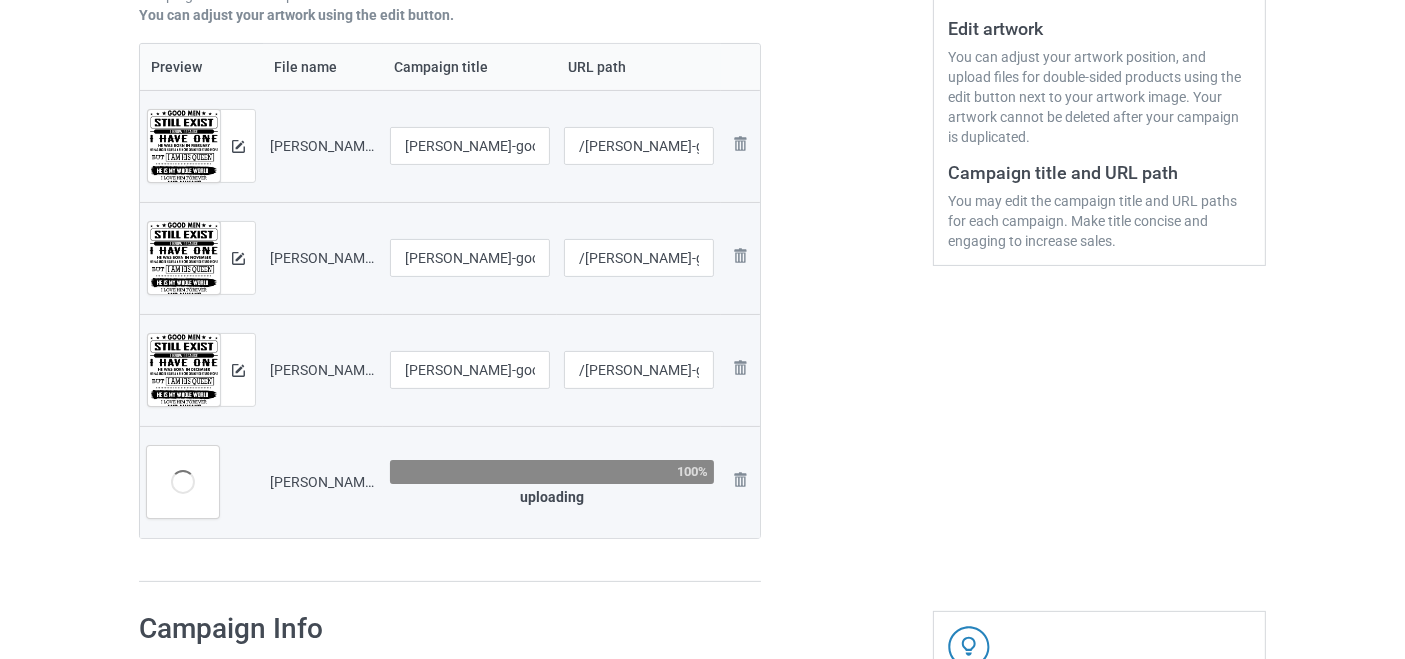 scroll, scrollTop: 201, scrollLeft: 0, axis: vertical 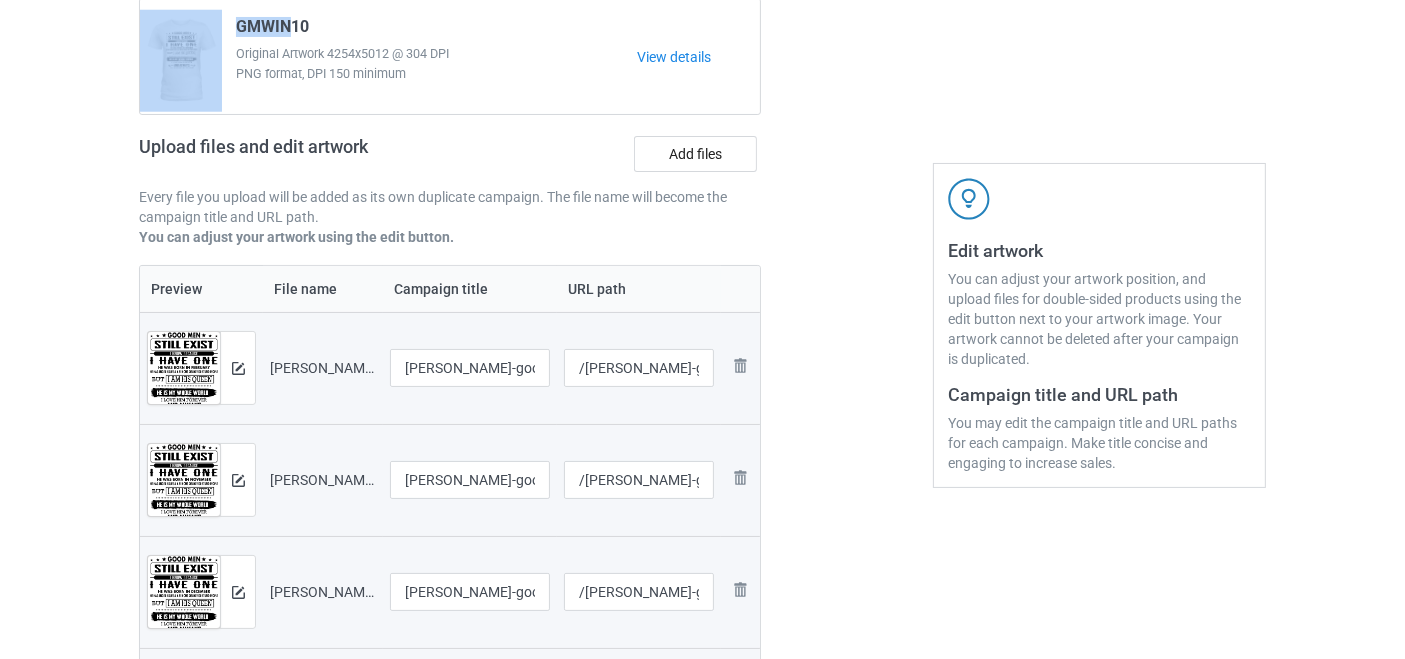 drag, startPoint x: 294, startPoint y: 26, endPoint x: 221, endPoint y: 27, distance: 73.00685 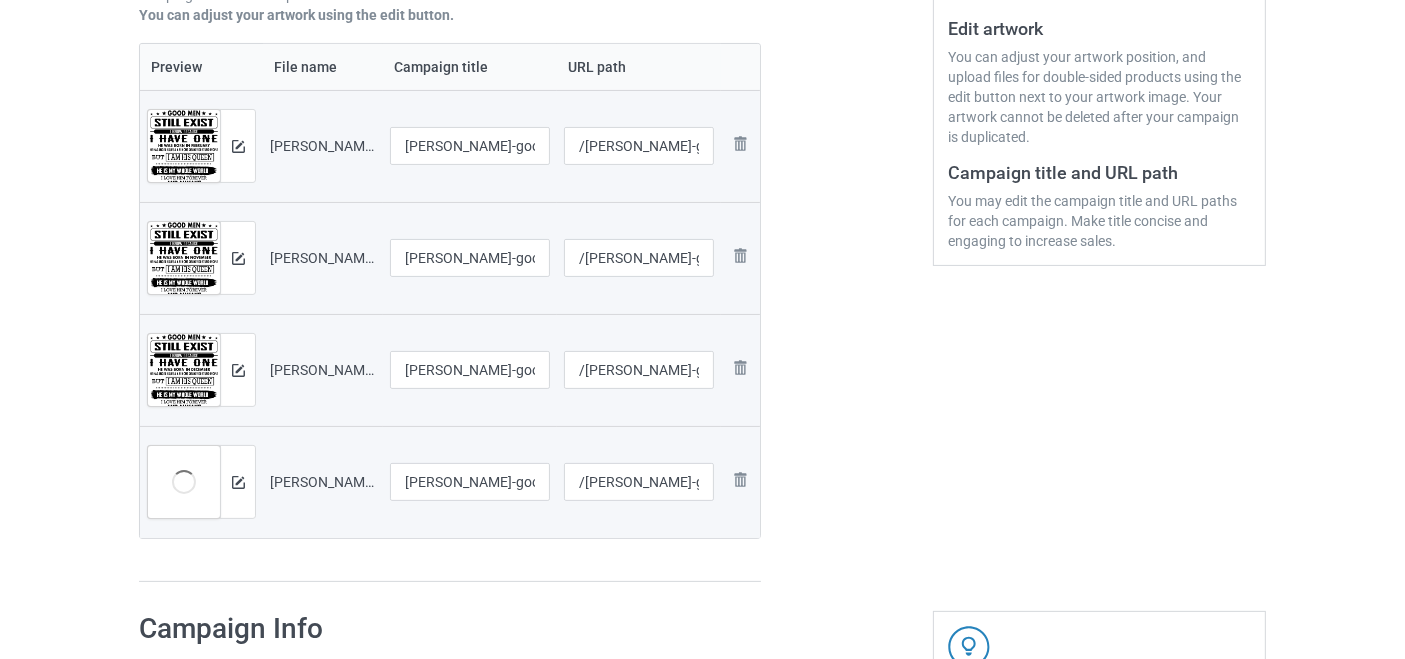 scroll, scrollTop: 312, scrollLeft: 0, axis: vertical 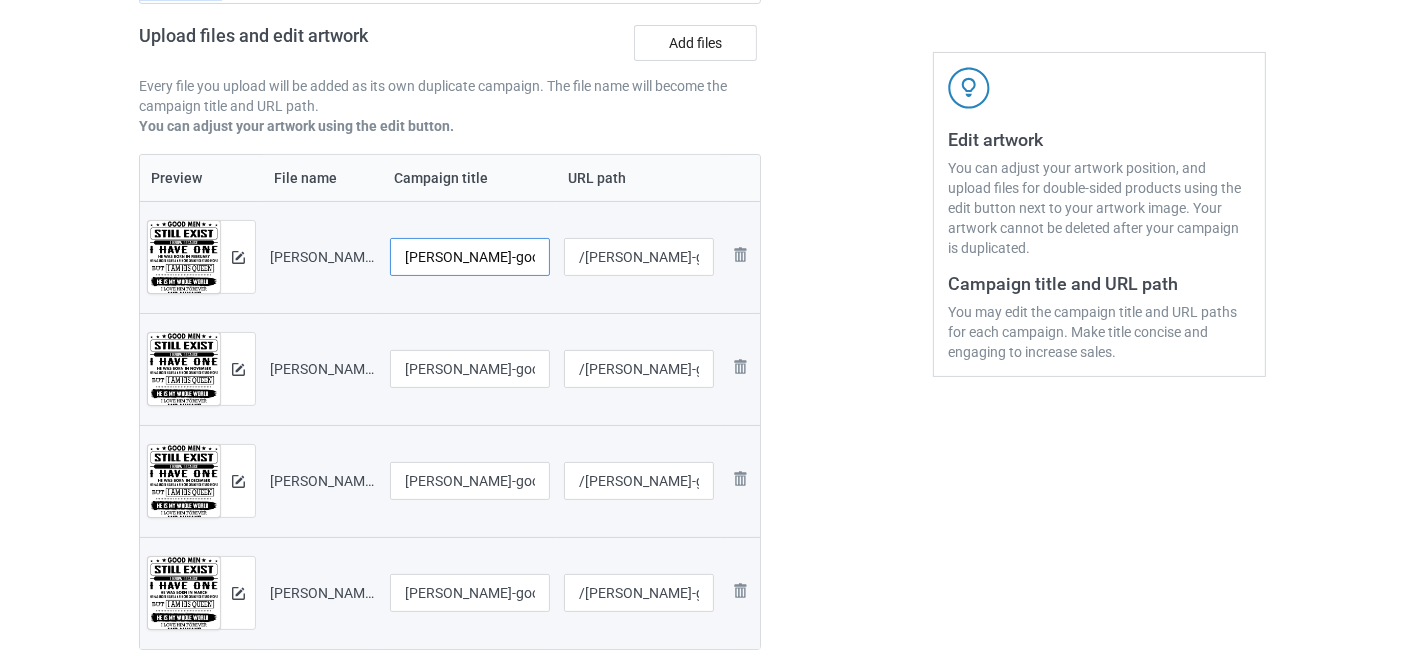 click on "tony-good-bf-2" at bounding box center [470, 257] 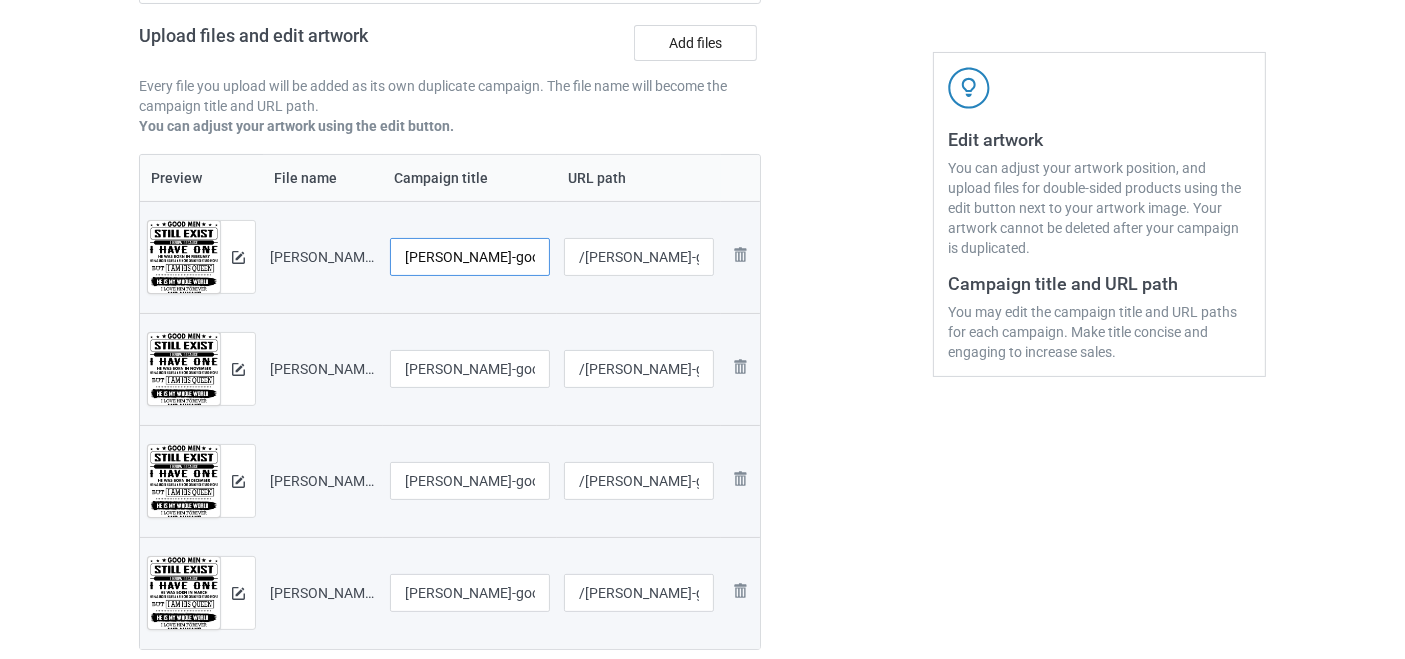 click on "tony-good-bf-2" at bounding box center [470, 257] 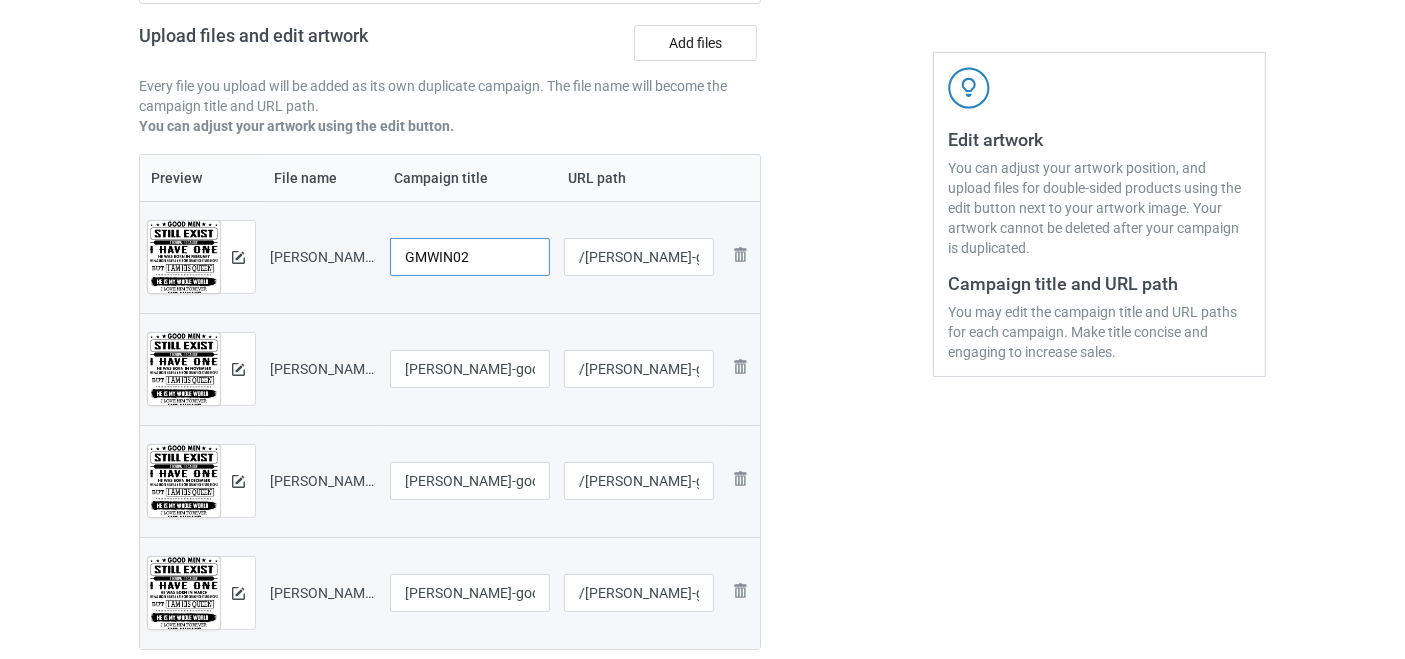 type on "GMWIN02" 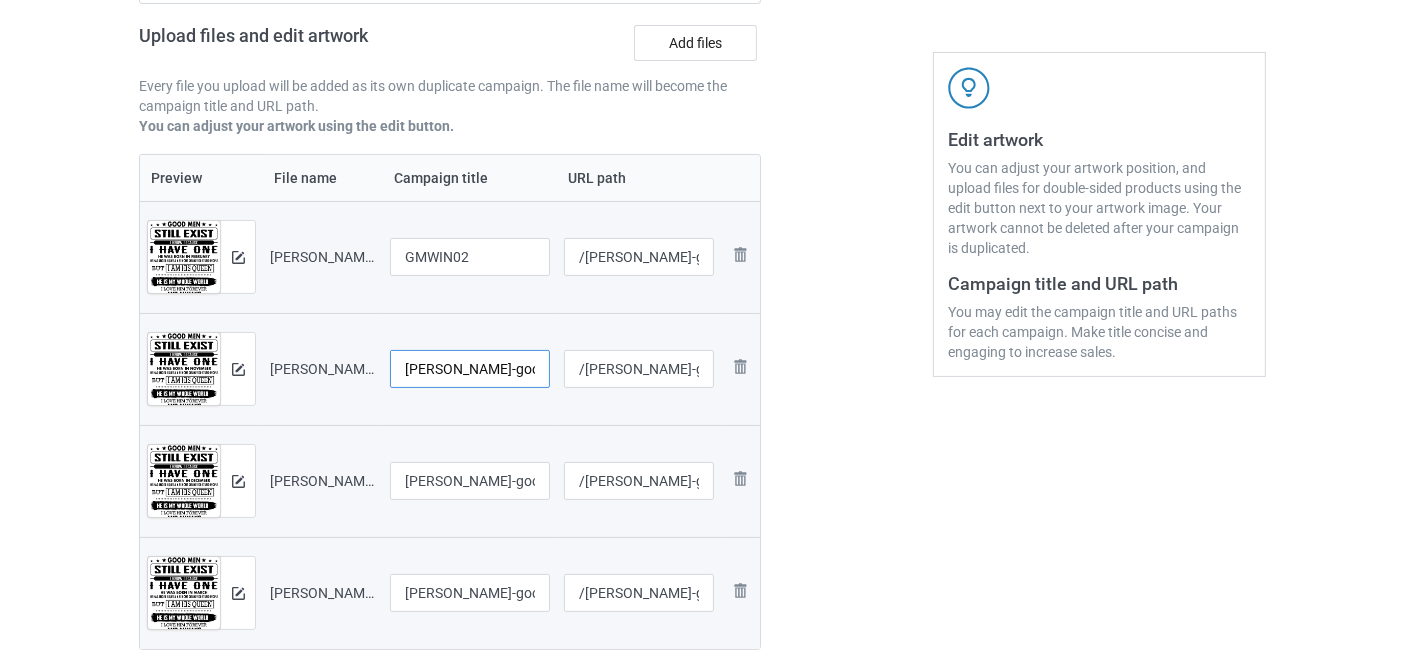 click on "tony-good-bf-11" at bounding box center [470, 369] 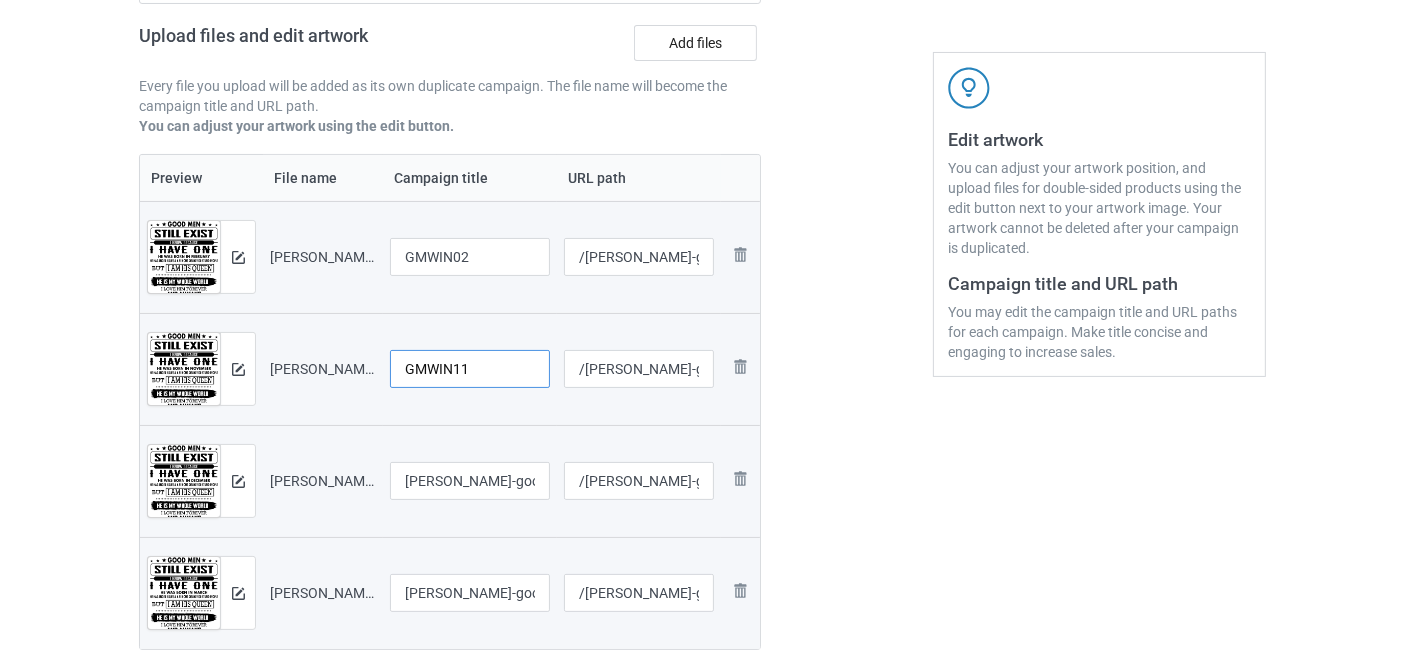 type on "GMWIN11" 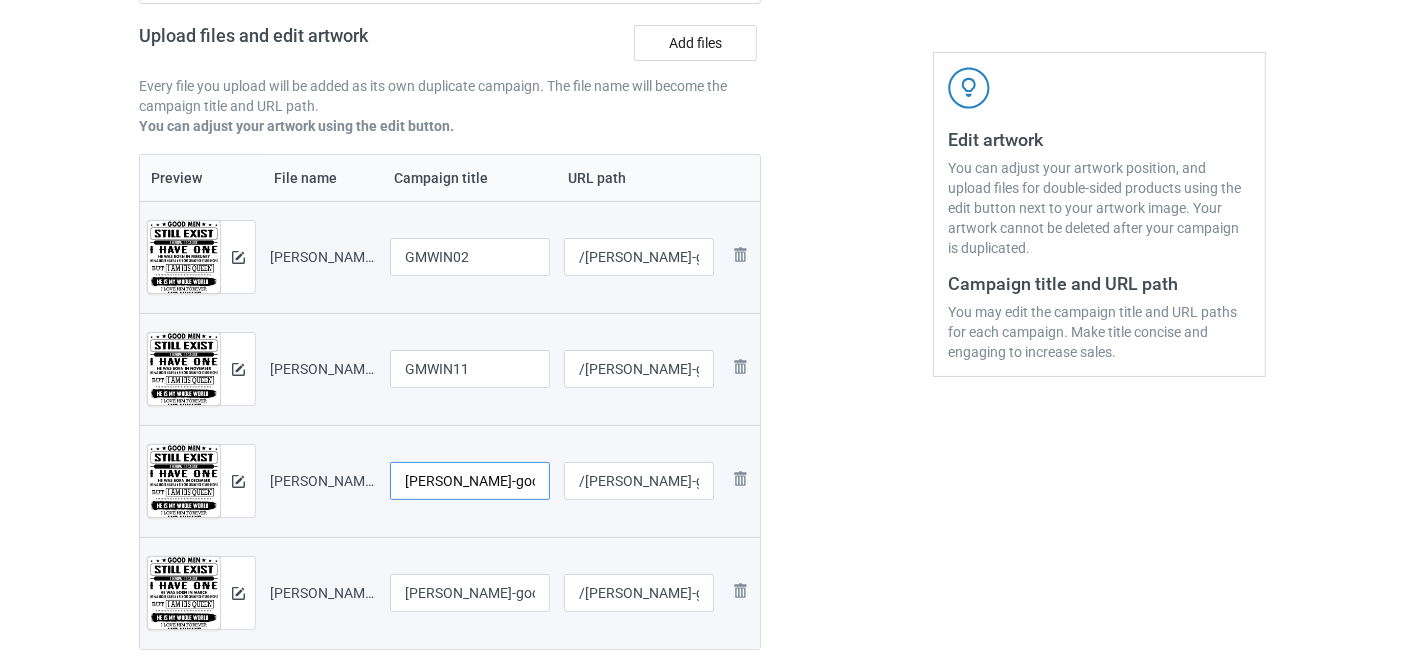 drag, startPoint x: 488, startPoint y: 490, endPoint x: 359, endPoint y: 513, distance: 131.03435 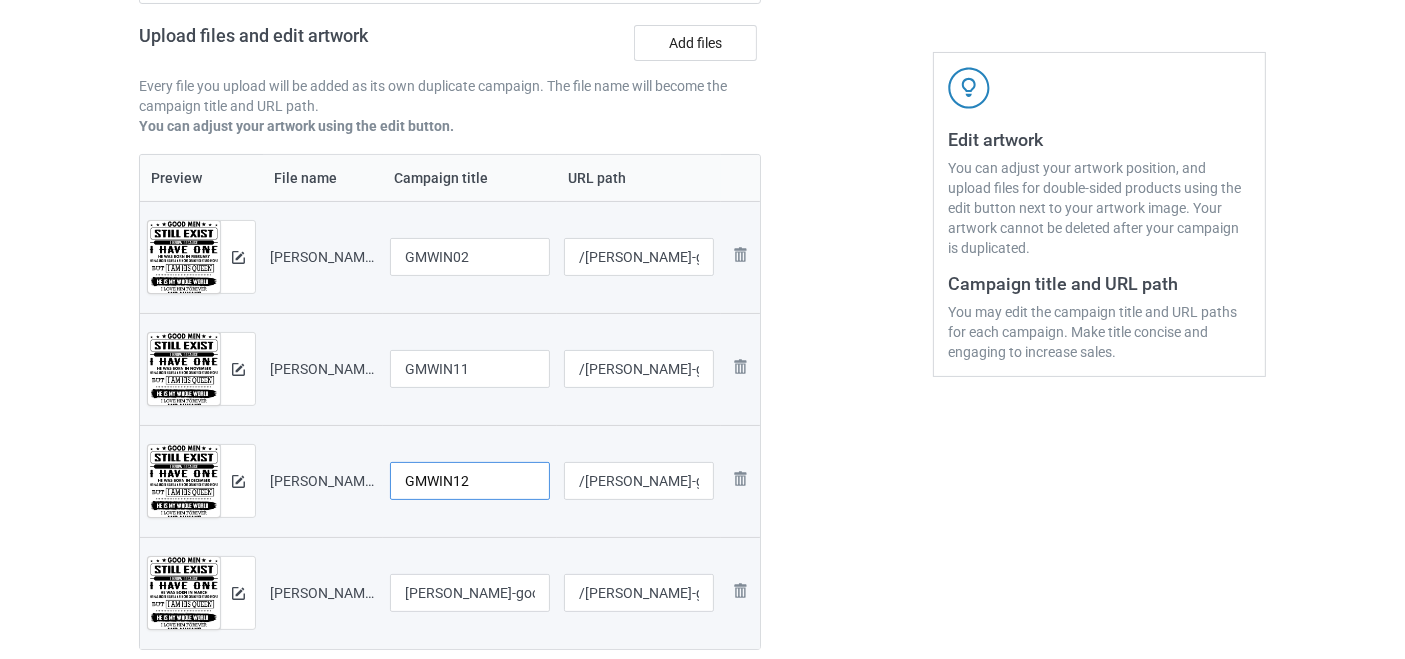 type on "GMWIN12" 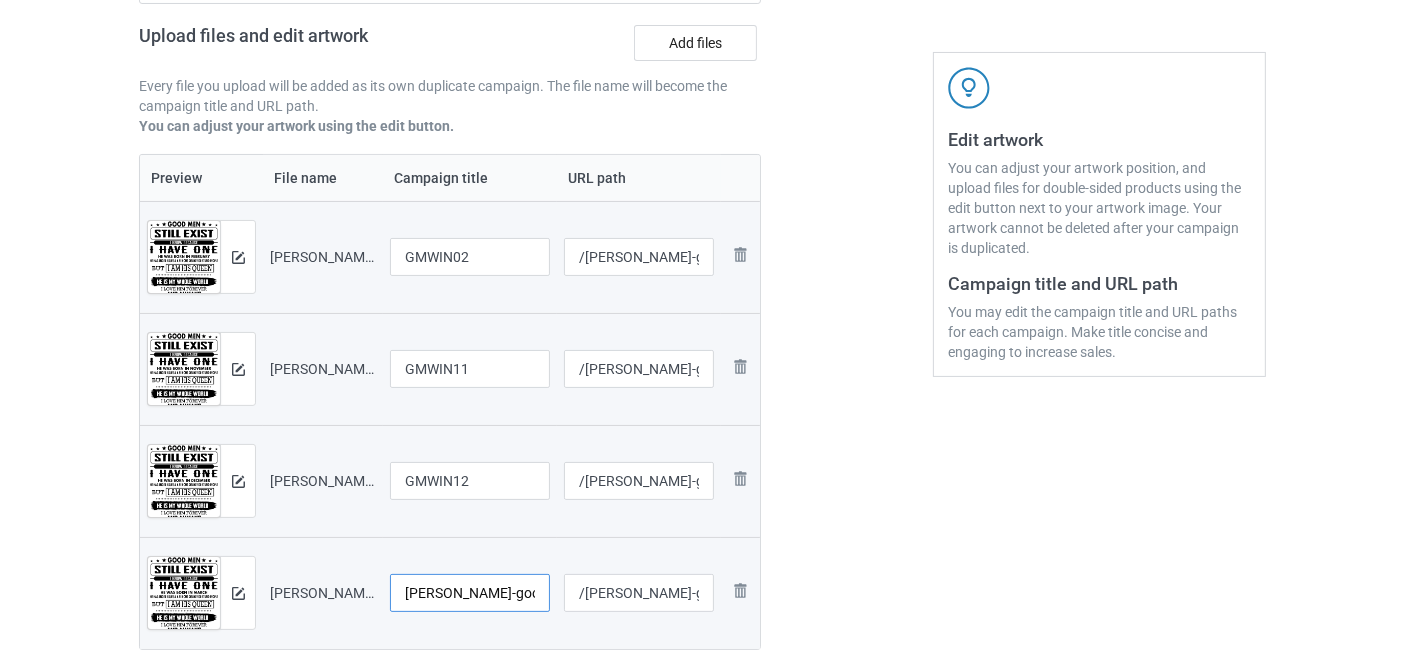drag, startPoint x: 488, startPoint y: 598, endPoint x: 363, endPoint y: 612, distance: 125.781555 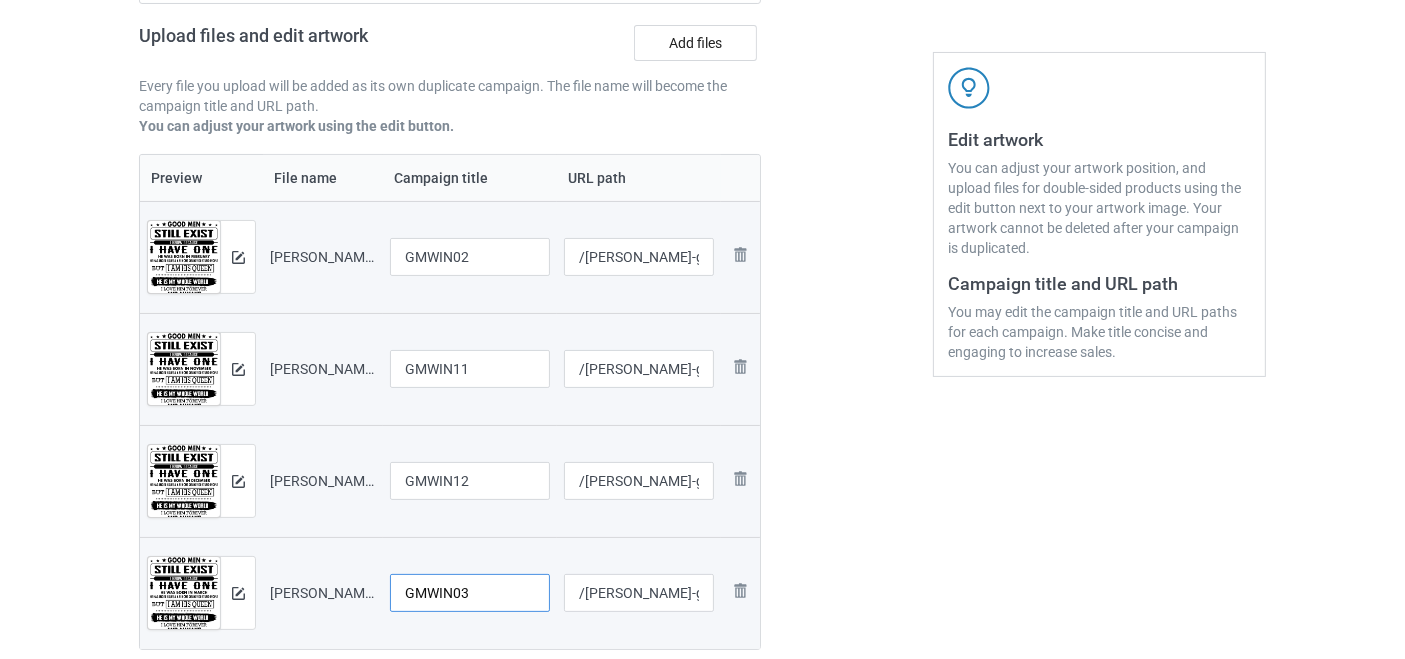 type on "GMWIN03" 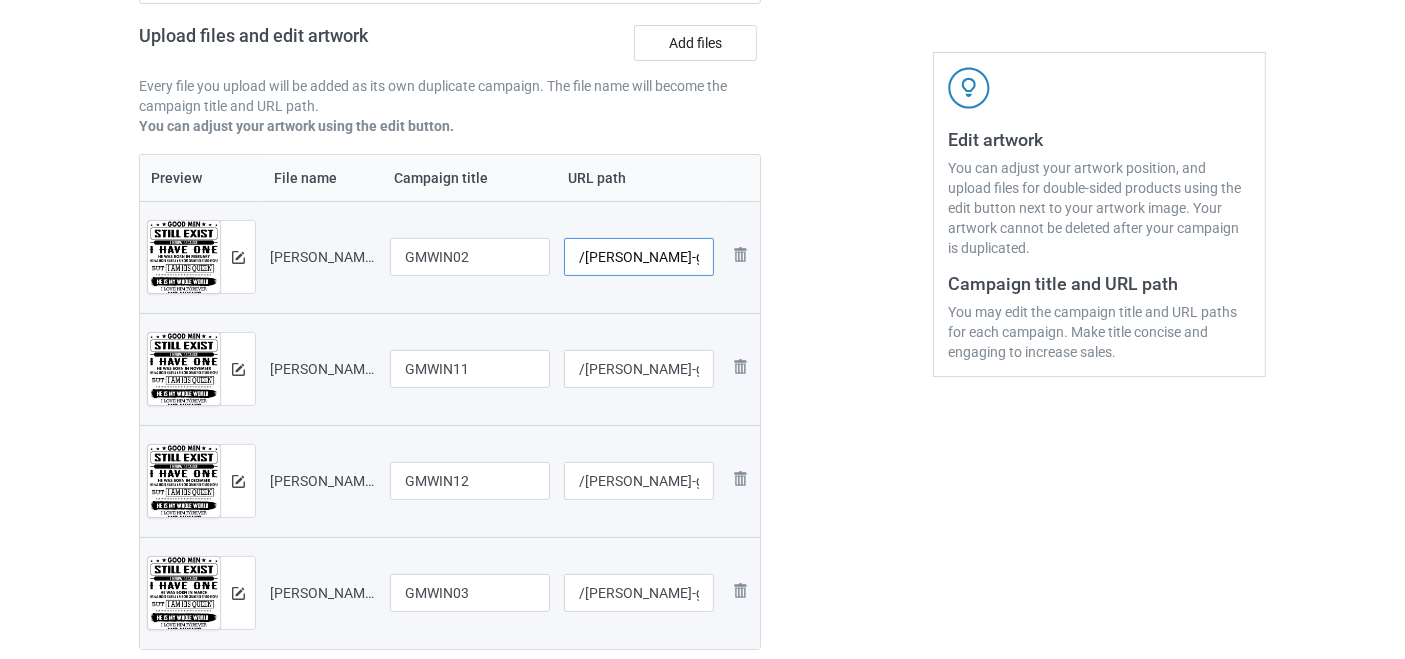 drag, startPoint x: 581, startPoint y: 256, endPoint x: 665, endPoint y: 257, distance: 84.00595 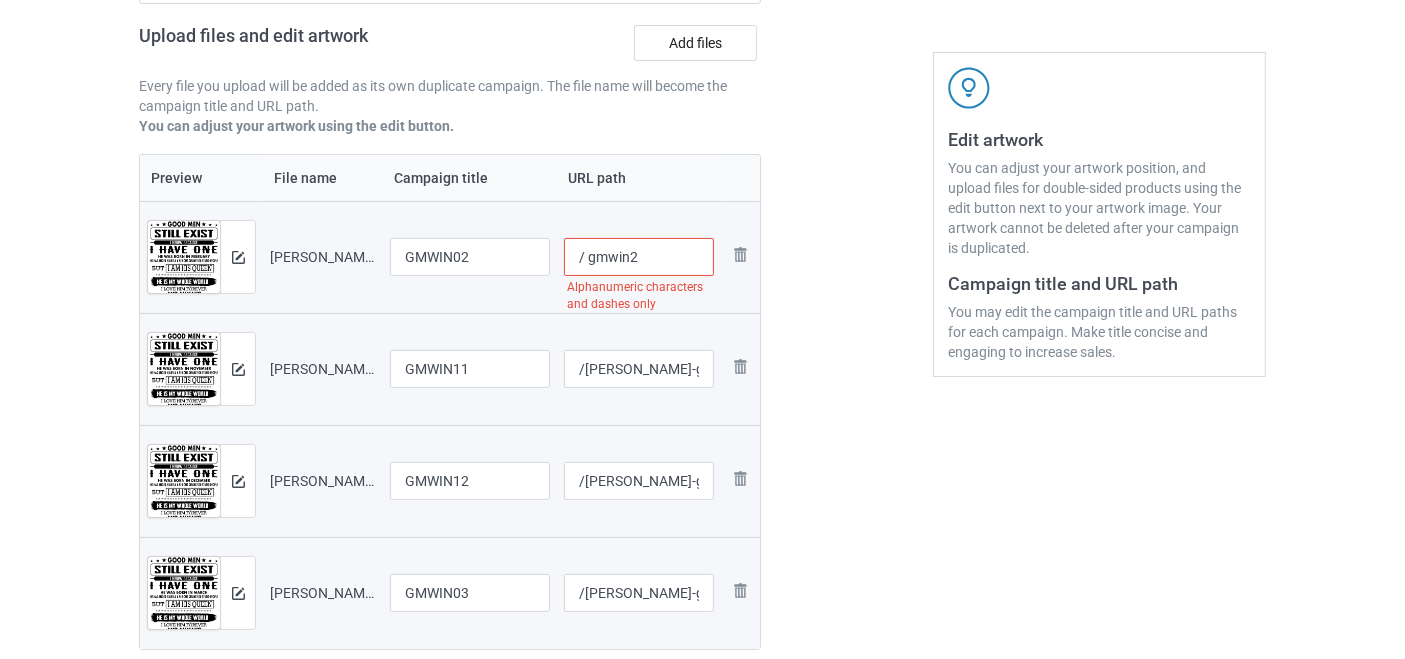 click on "/ gmwin2" at bounding box center (639, 257) 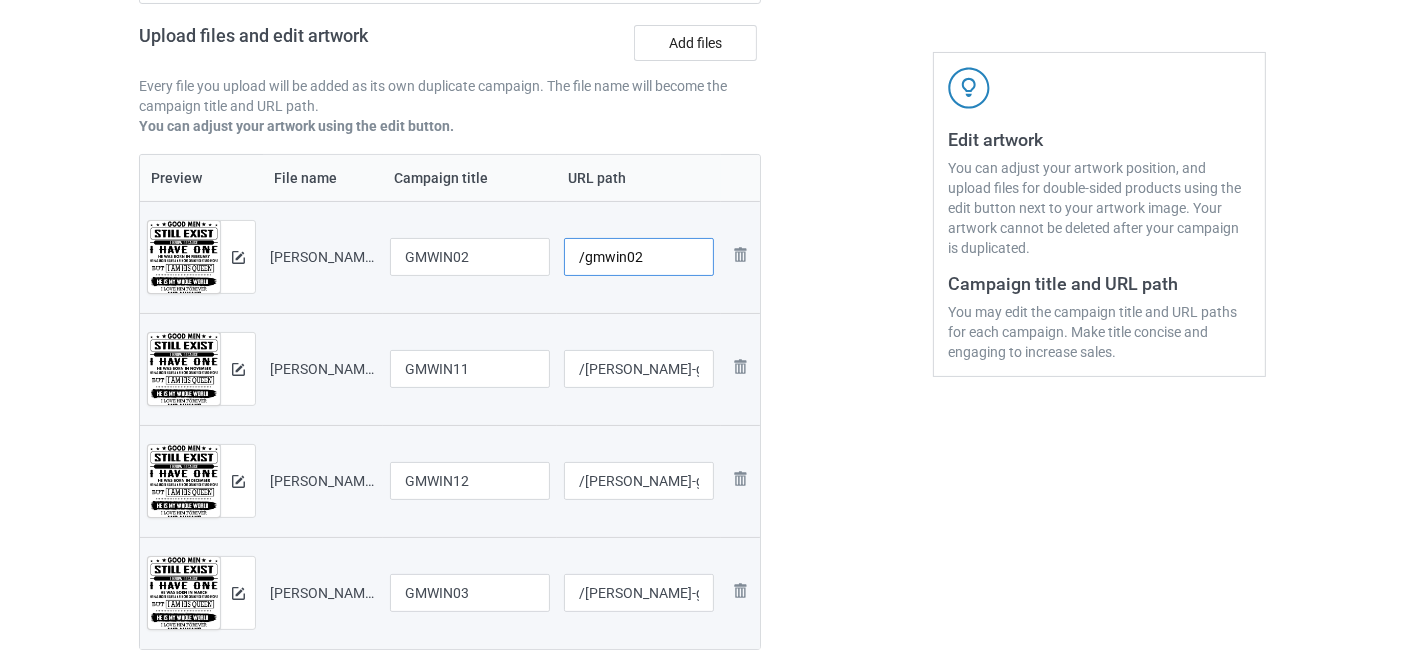 click on "/gmwin02" at bounding box center (639, 257) 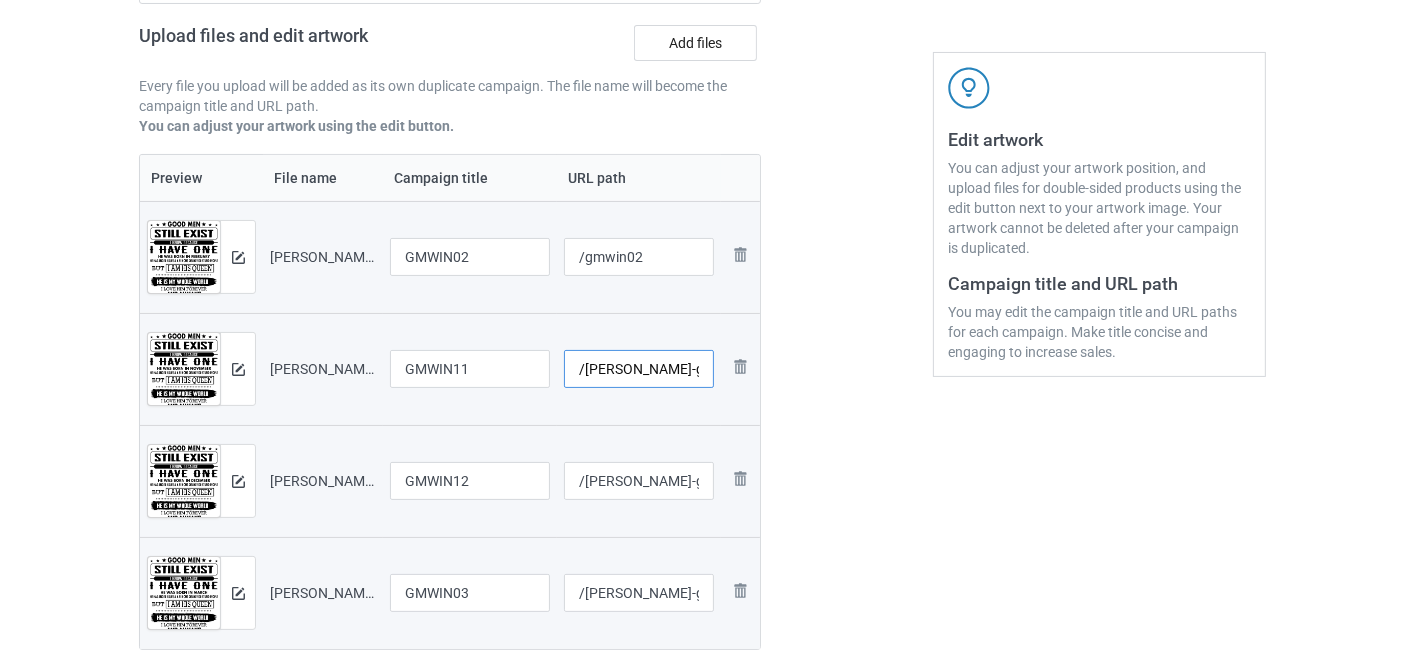 drag, startPoint x: 668, startPoint y: 371, endPoint x: 509, endPoint y: 375, distance: 159.05031 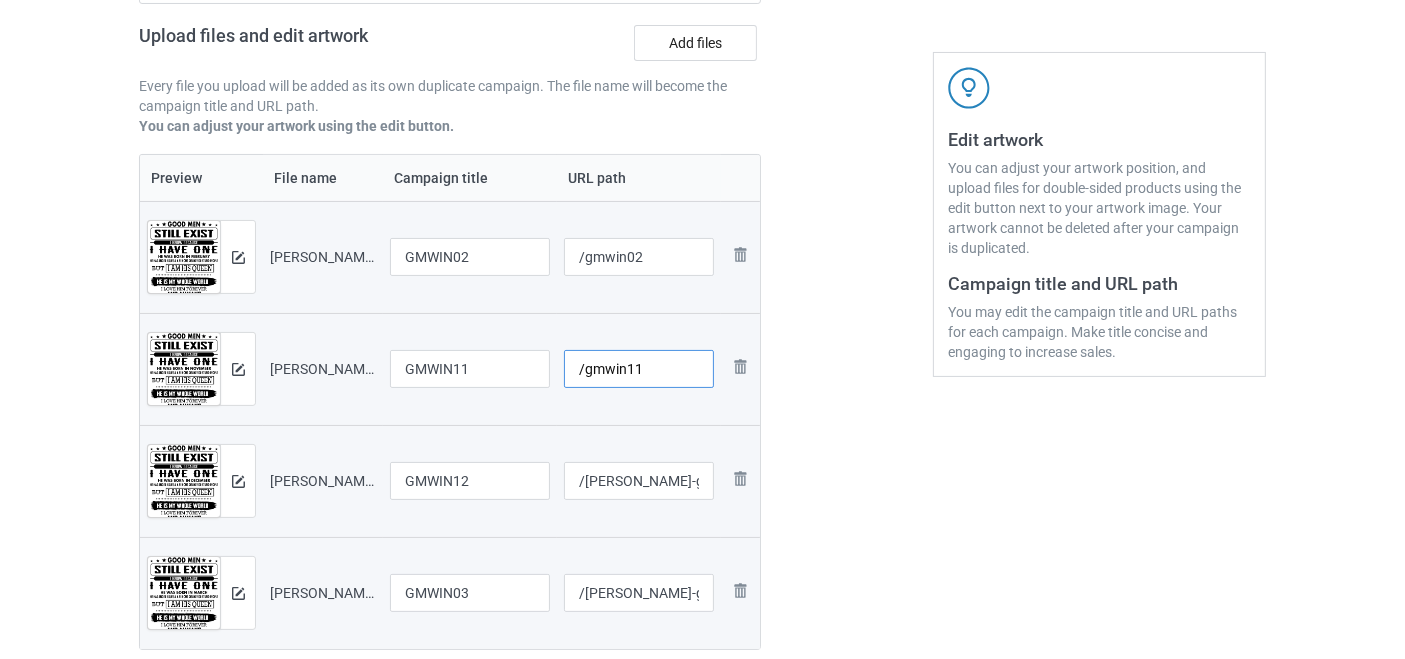 type on "/gmwin11" 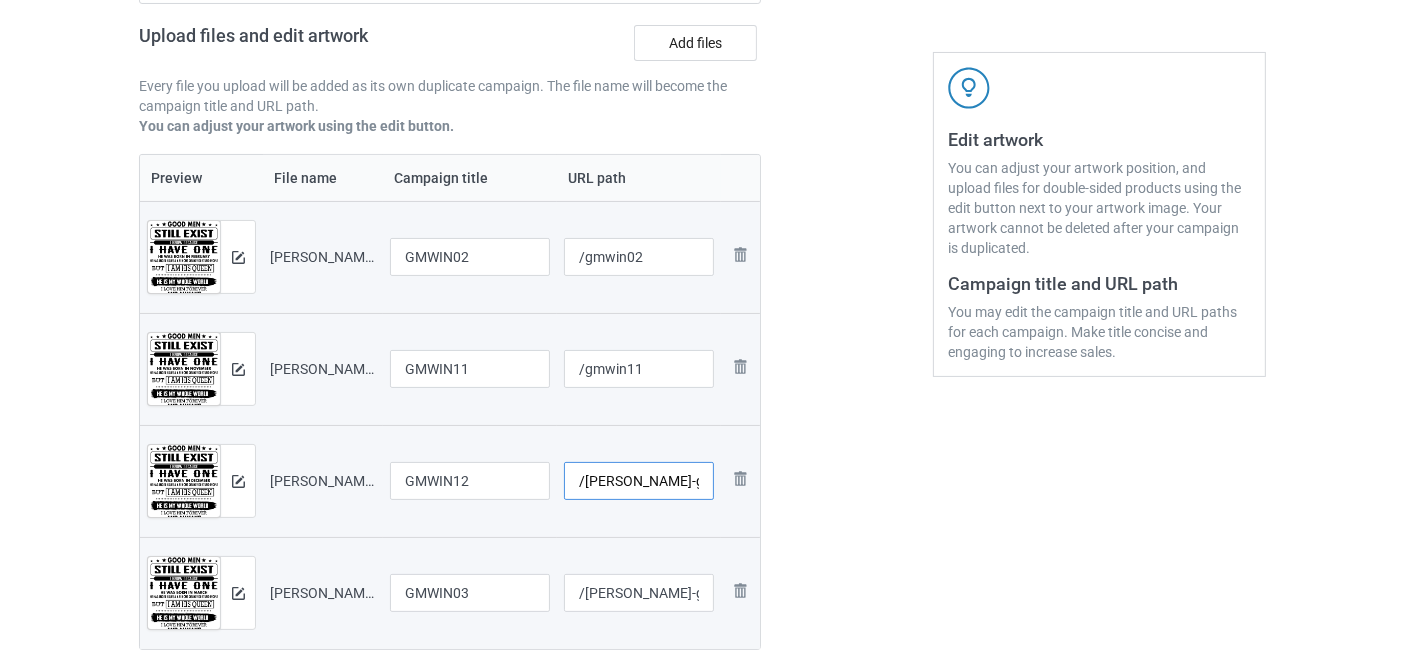 drag, startPoint x: 665, startPoint y: 478, endPoint x: 480, endPoint y: 490, distance: 185.38878 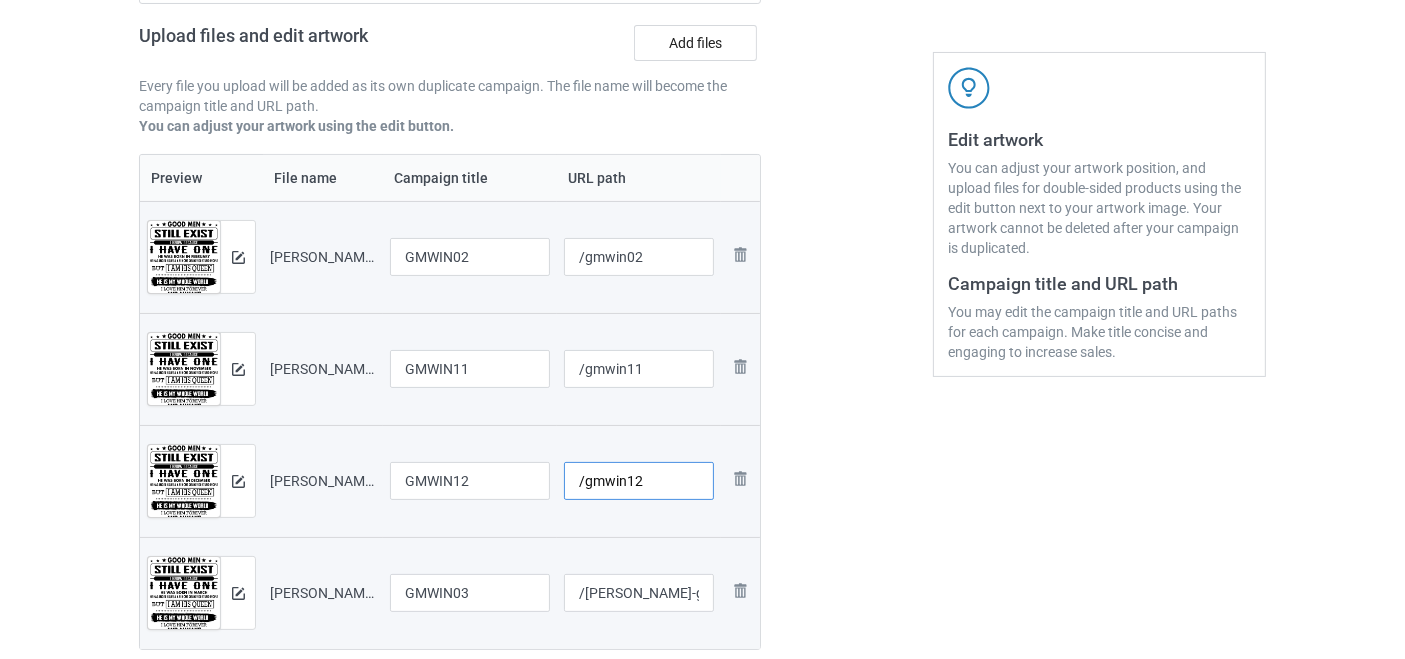 type on "/gmwin12" 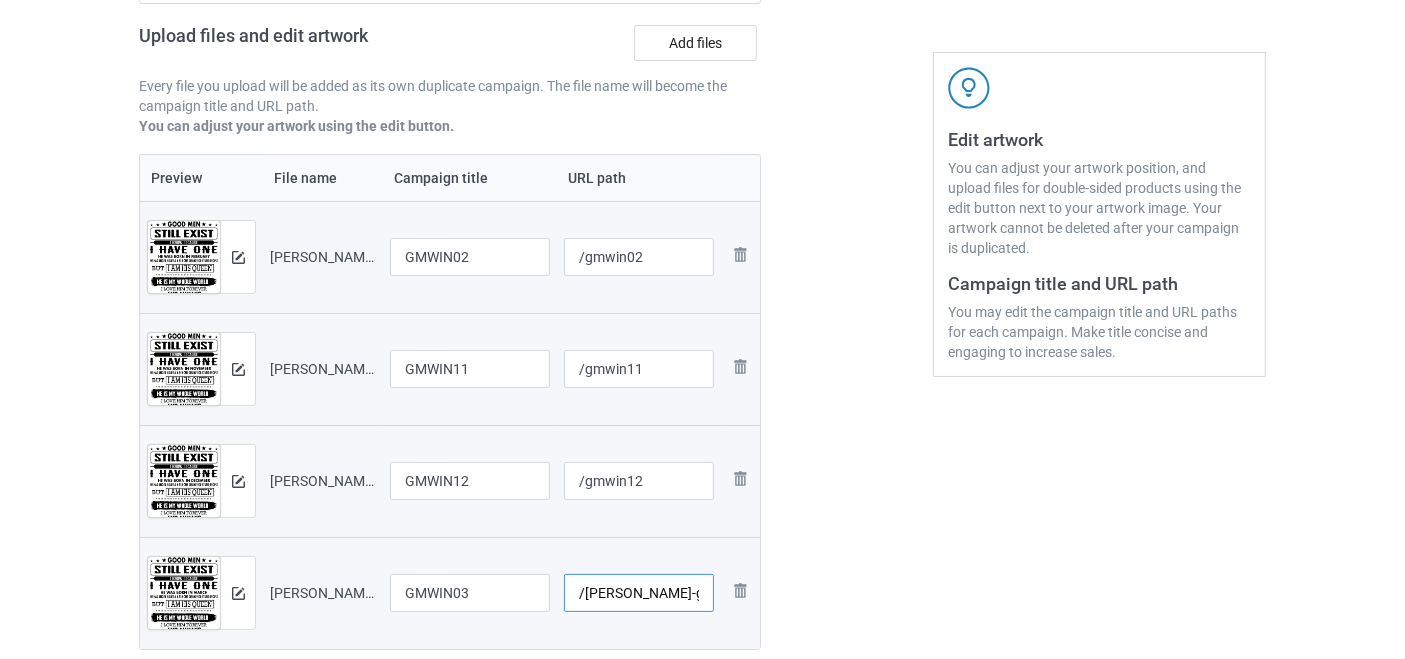 drag, startPoint x: 666, startPoint y: 587, endPoint x: 511, endPoint y: 595, distance: 155.20631 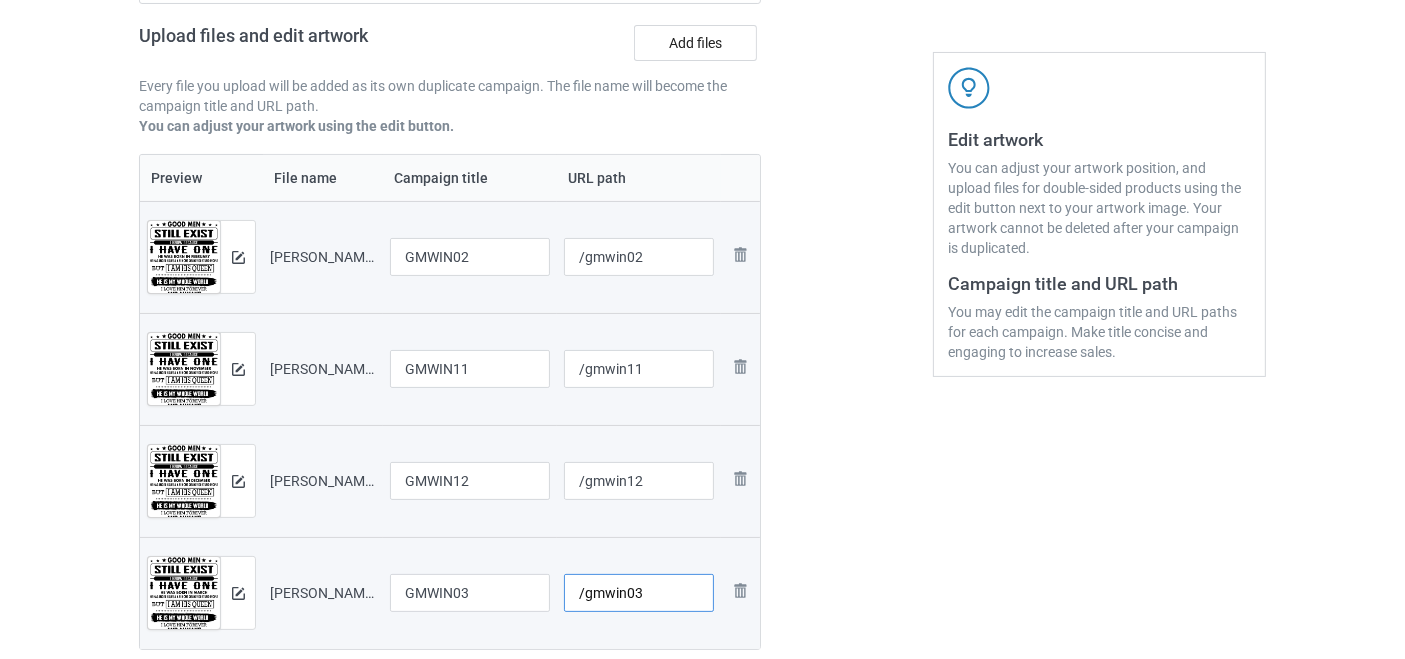 type on "/gmwin03" 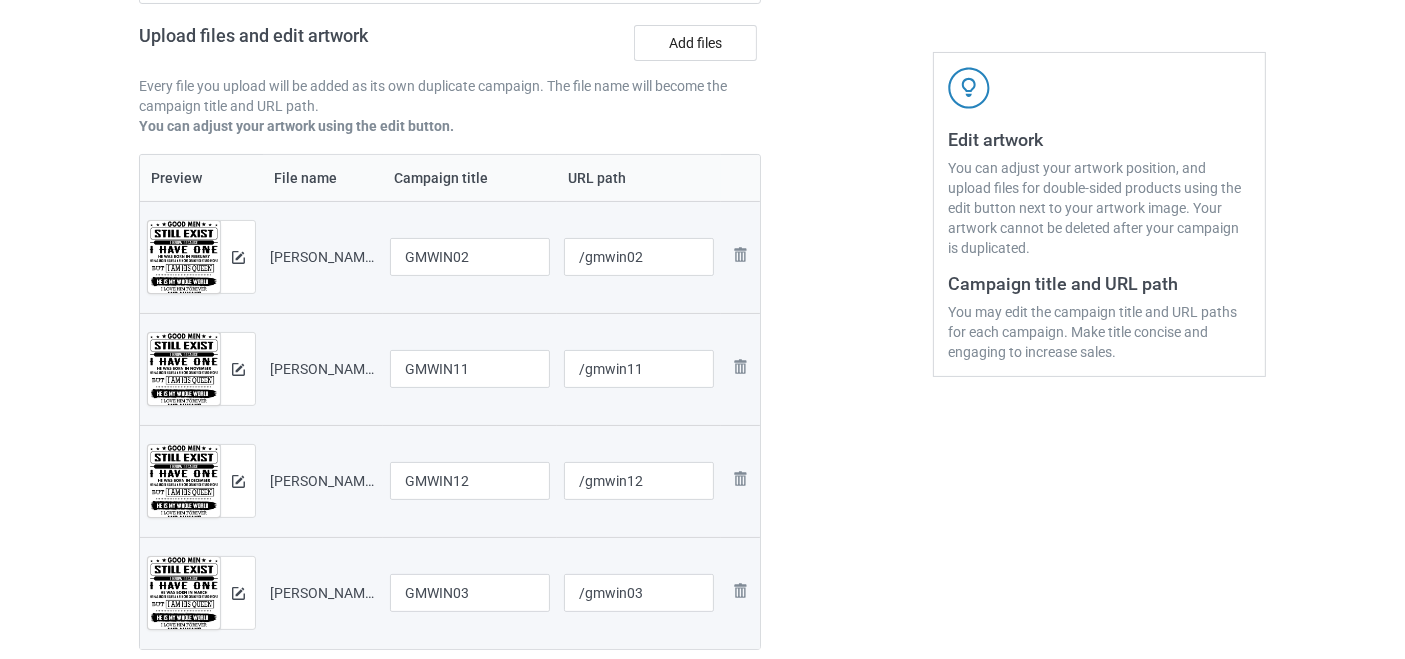 click on "Edit artwork You can adjust your artwork position, and upload files for double-sided products using the edit button next to your artwork image. Your artwork cannot be deleted after your campaign is duplicated. Campaign title and URL path You may edit the campaign title and URL paths for each campaign. Make title concise and engaging to increase sales." at bounding box center (1099, 268) 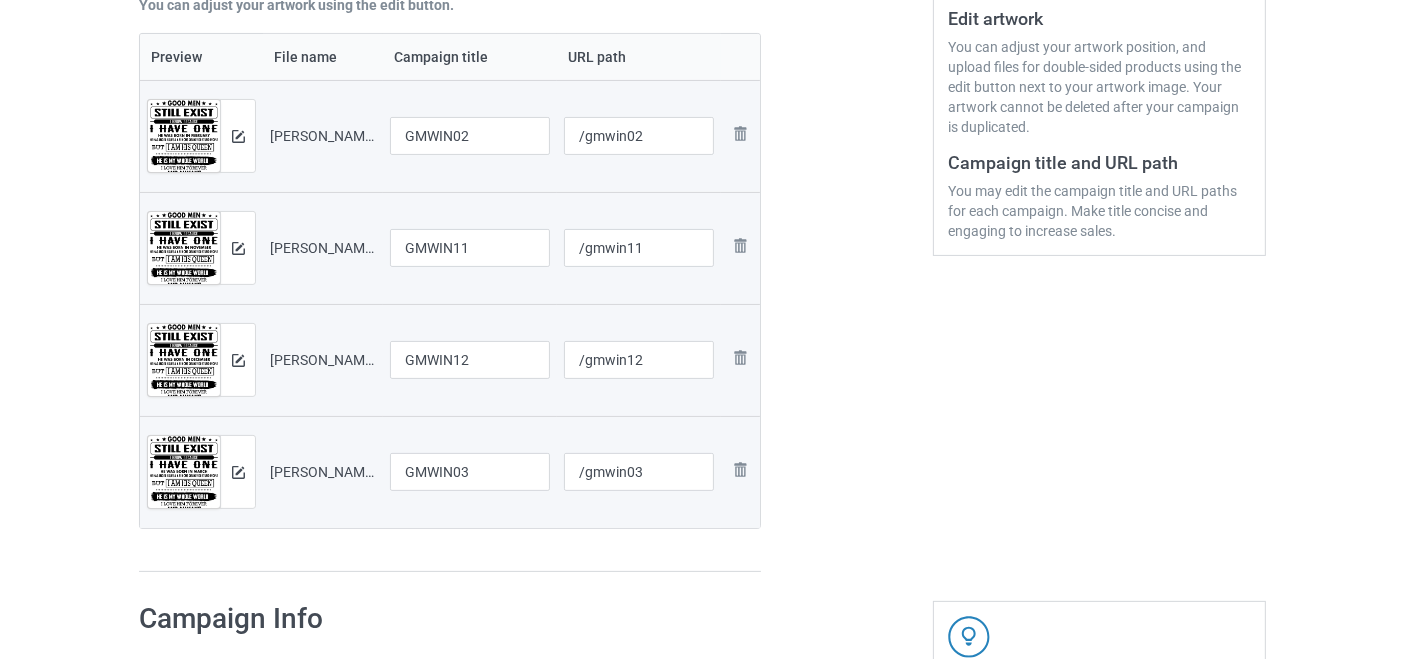 scroll, scrollTop: 322, scrollLeft: 0, axis: vertical 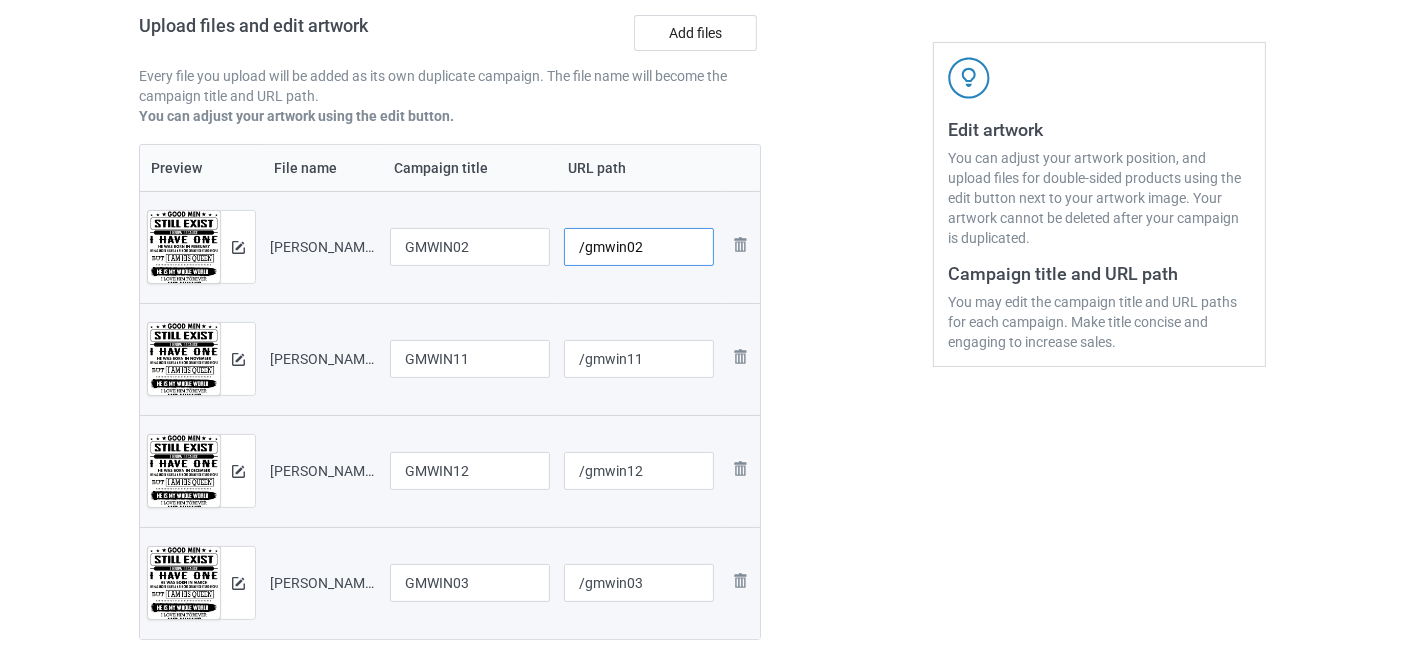 click on "/gmwin02" at bounding box center (639, 247) 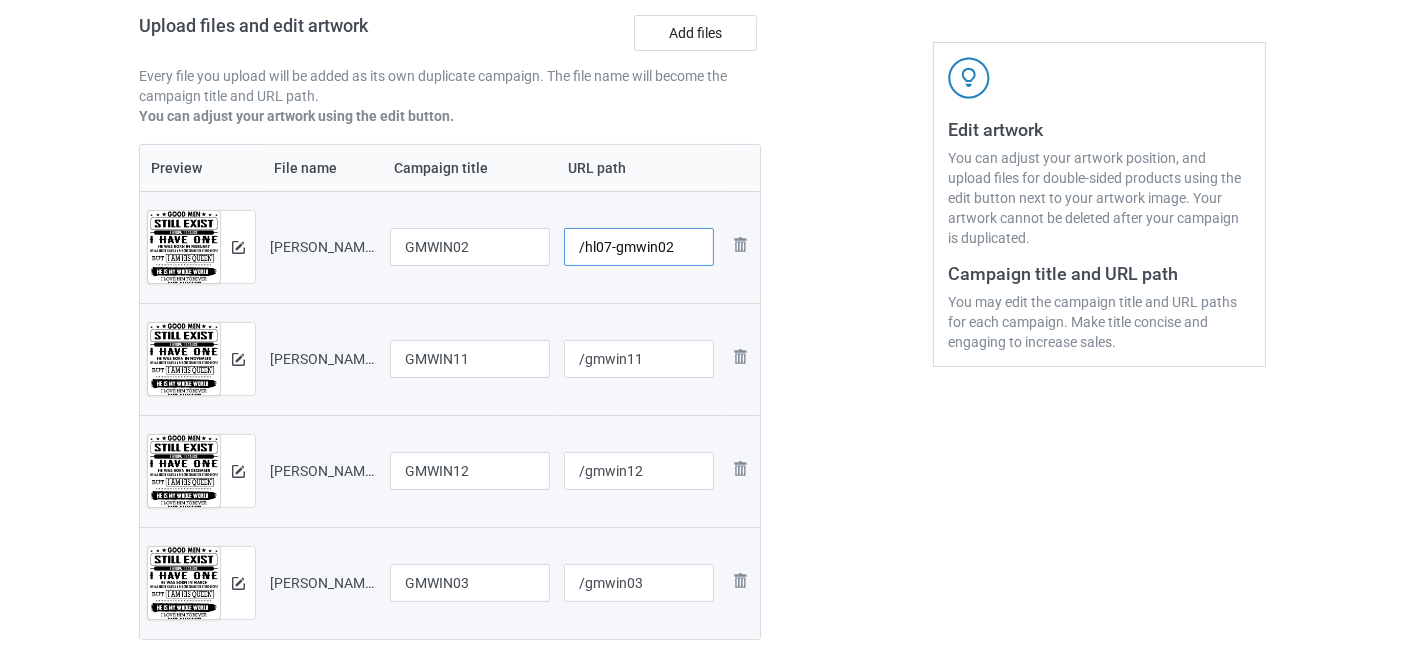 drag, startPoint x: 612, startPoint y: 253, endPoint x: 577, endPoint y: 260, distance: 35.69314 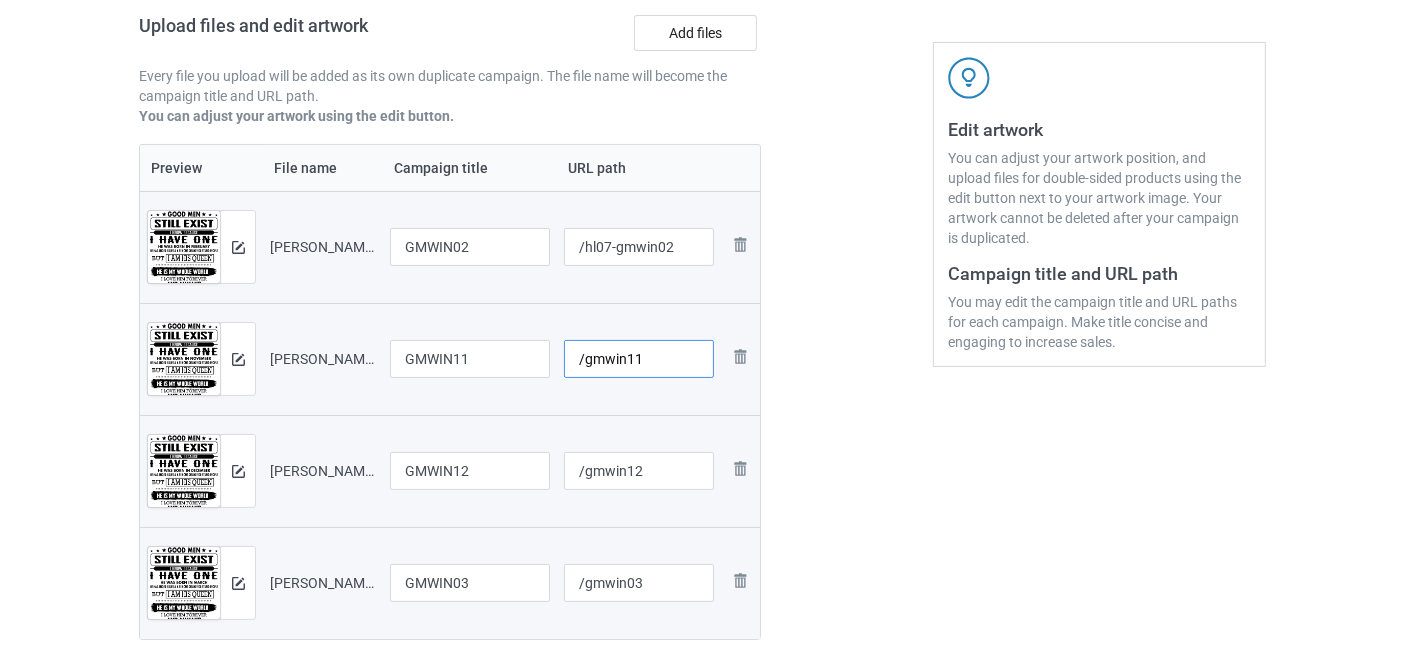 drag, startPoint x: 582, startPoint y: 367, endPoint x: 548, endPoint y: 378, distance: 35.735138 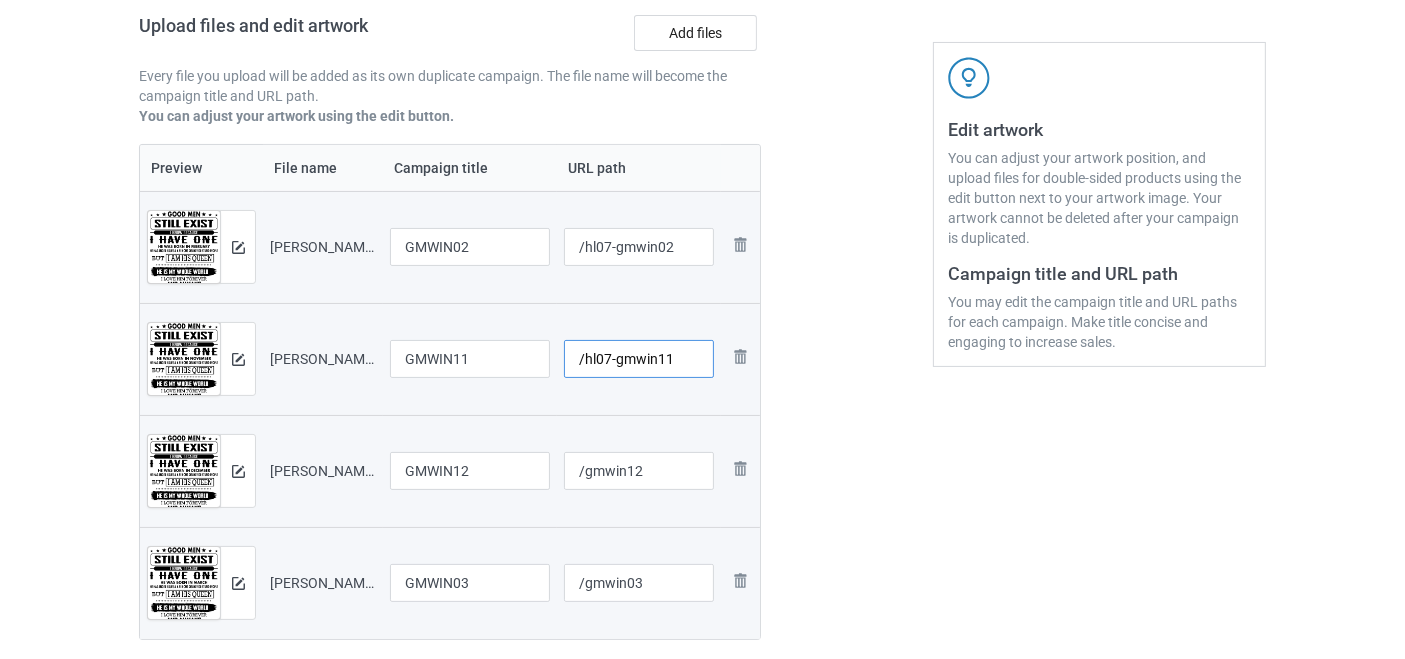 type on "/hl07-gmwin11" 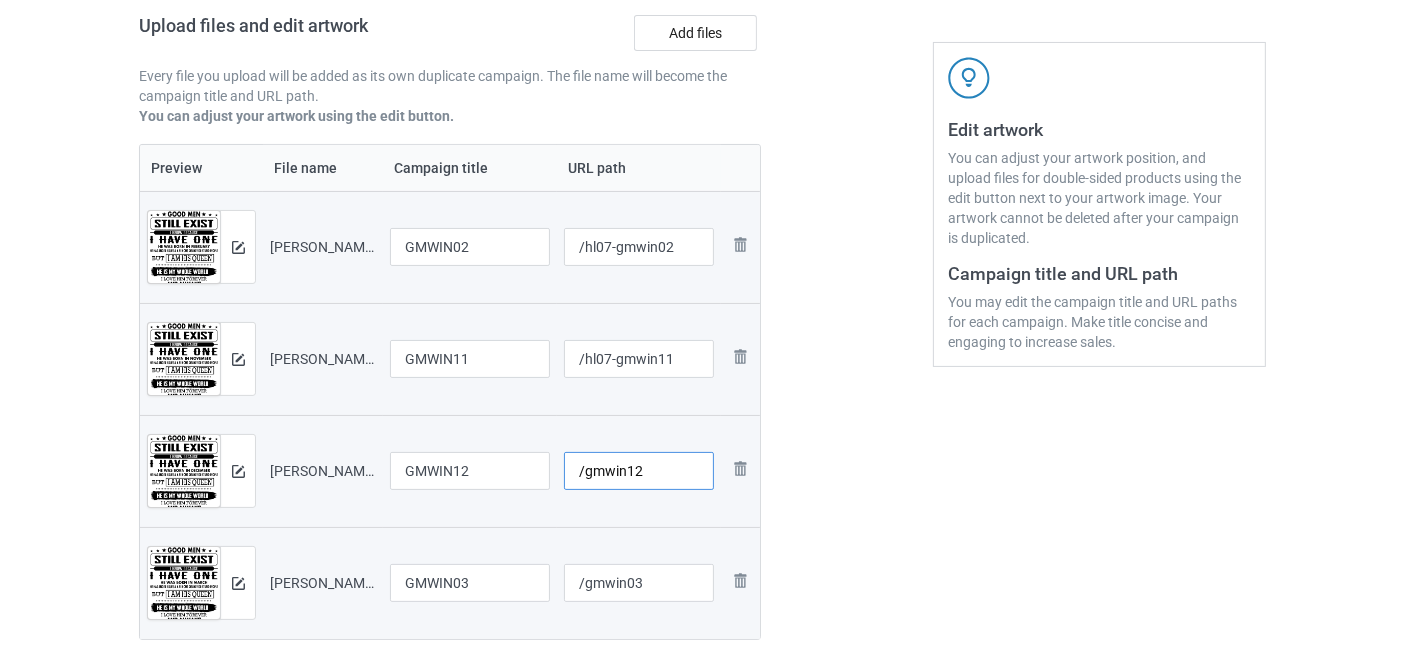 drag, startPoint x: 584, startPoint y: 458, endPoint x: 548, endPoint y: 465, distance: 36.67424 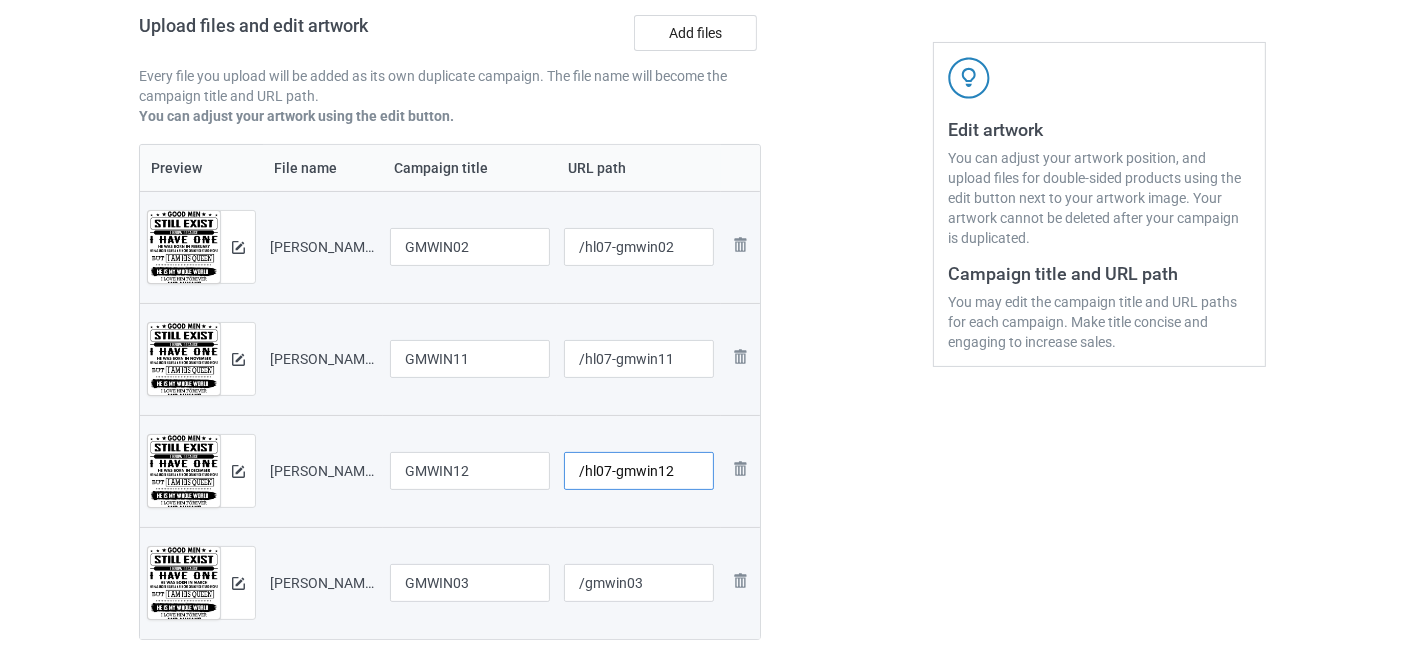 type on "/hl07-gmwin12" 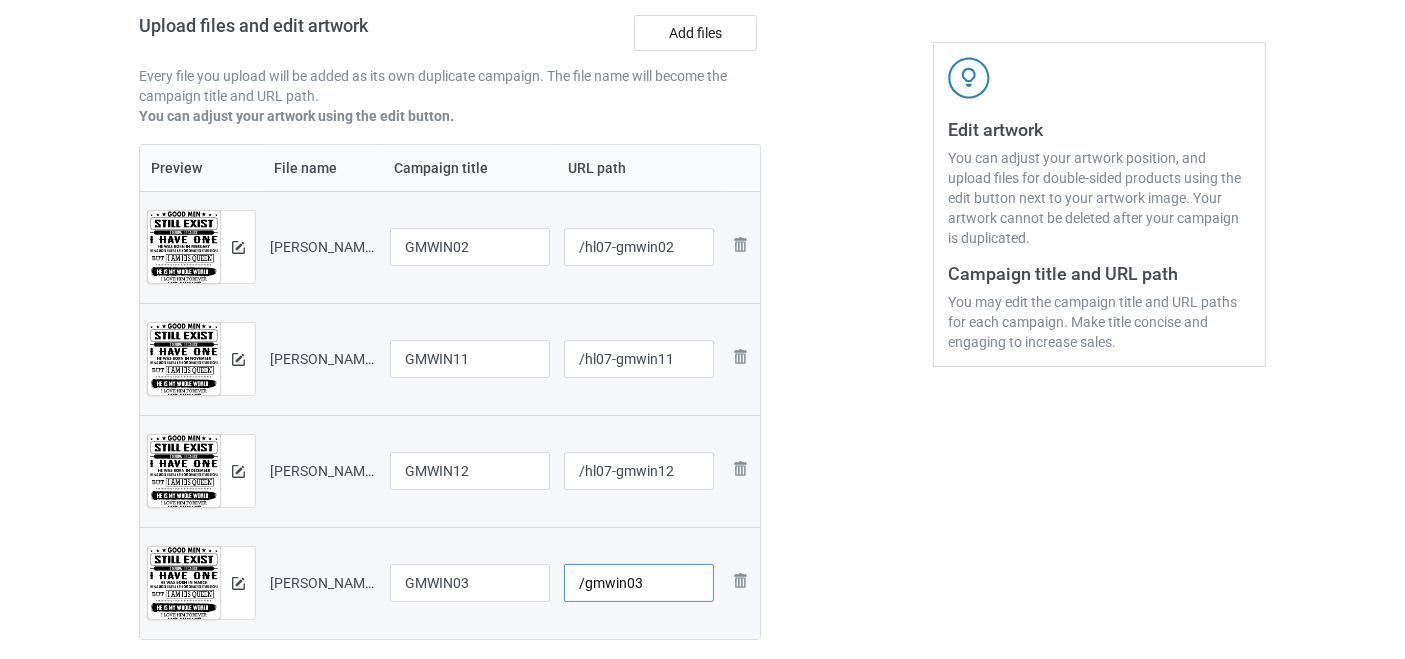 click on "/gmwin03" at bounding box center [639, 583] 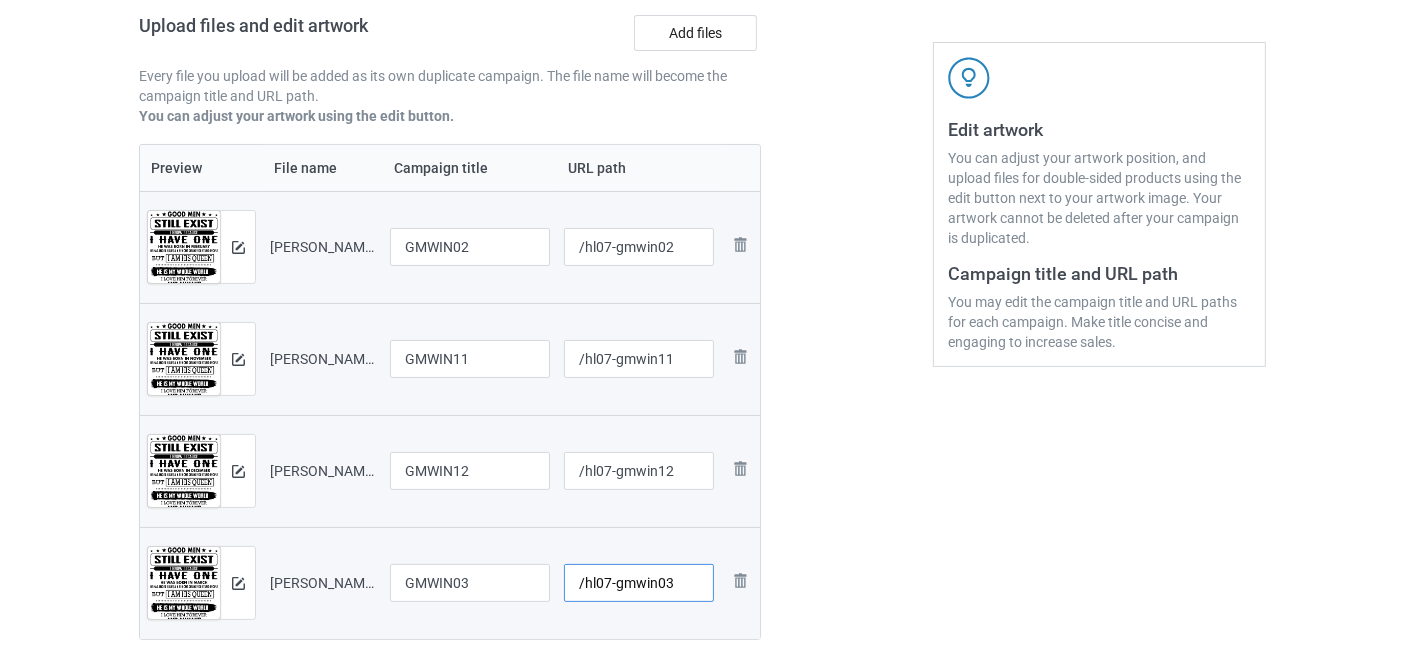 type on "/hl07-gmwin03" 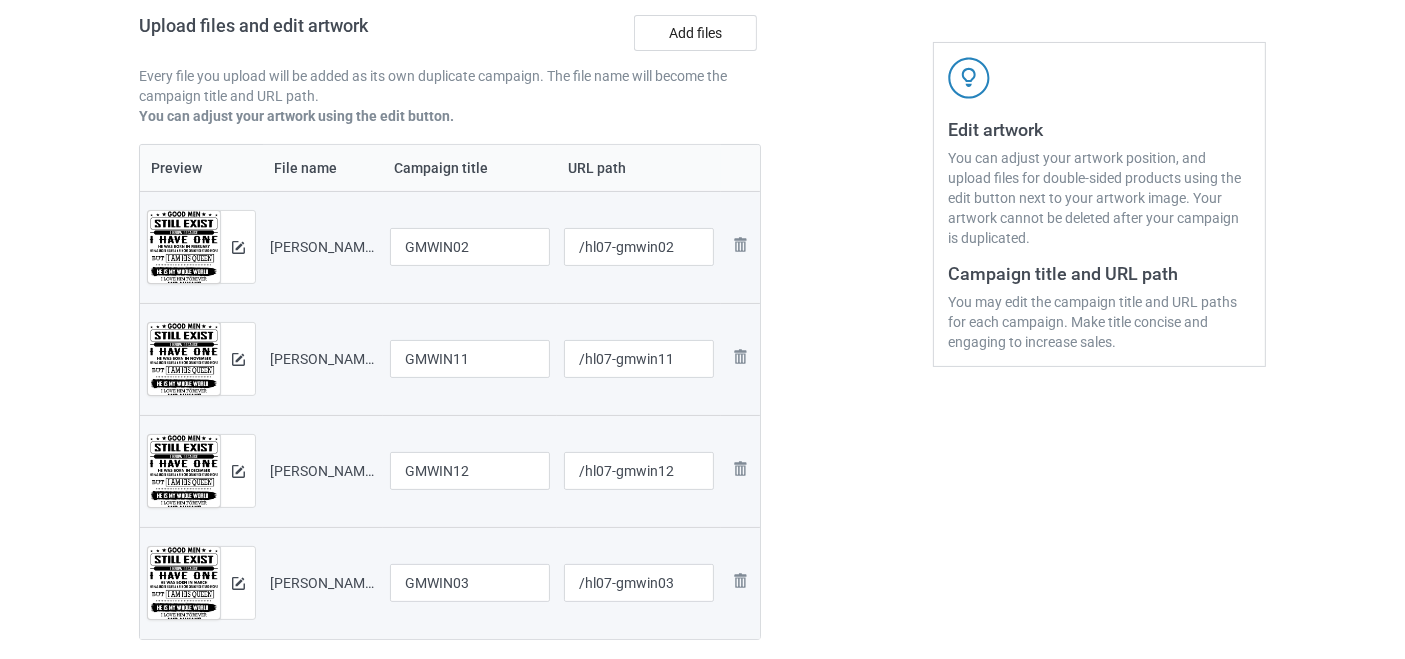click at bounding box center [847, 258] 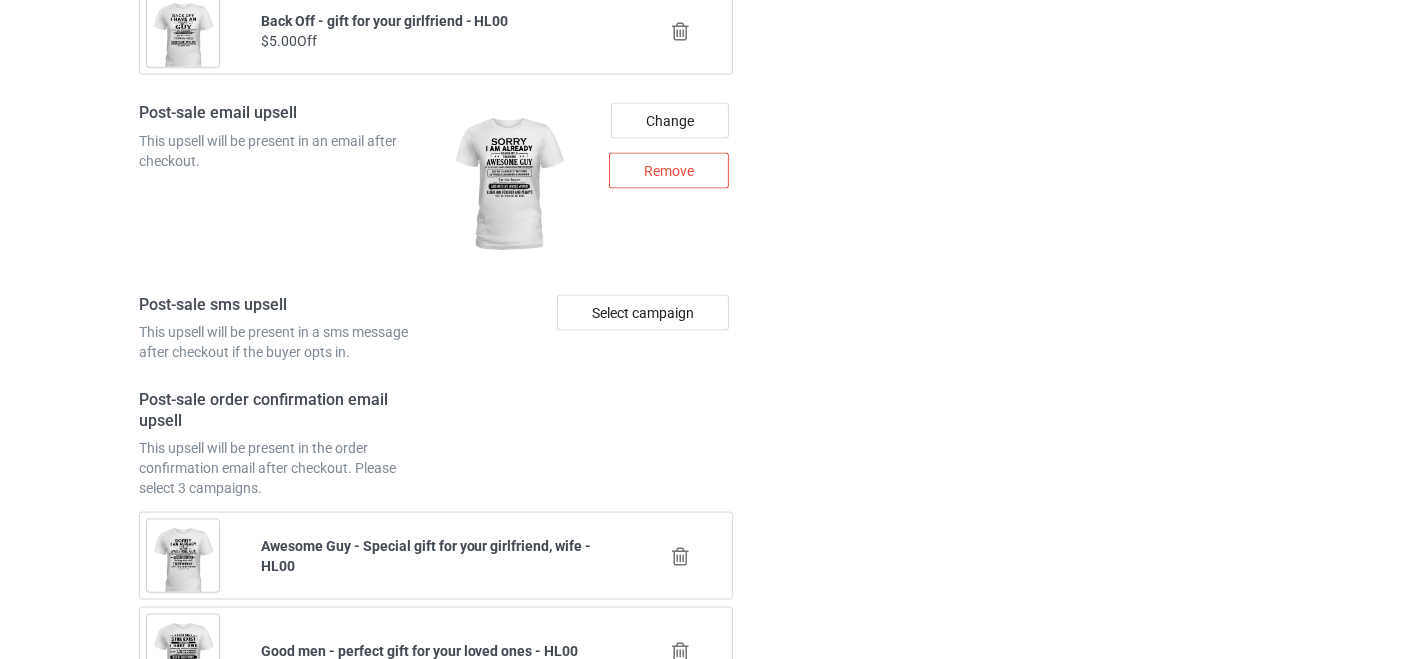 scroll, scrollTop: 3211, scrollLeft: 0, axis: vertical 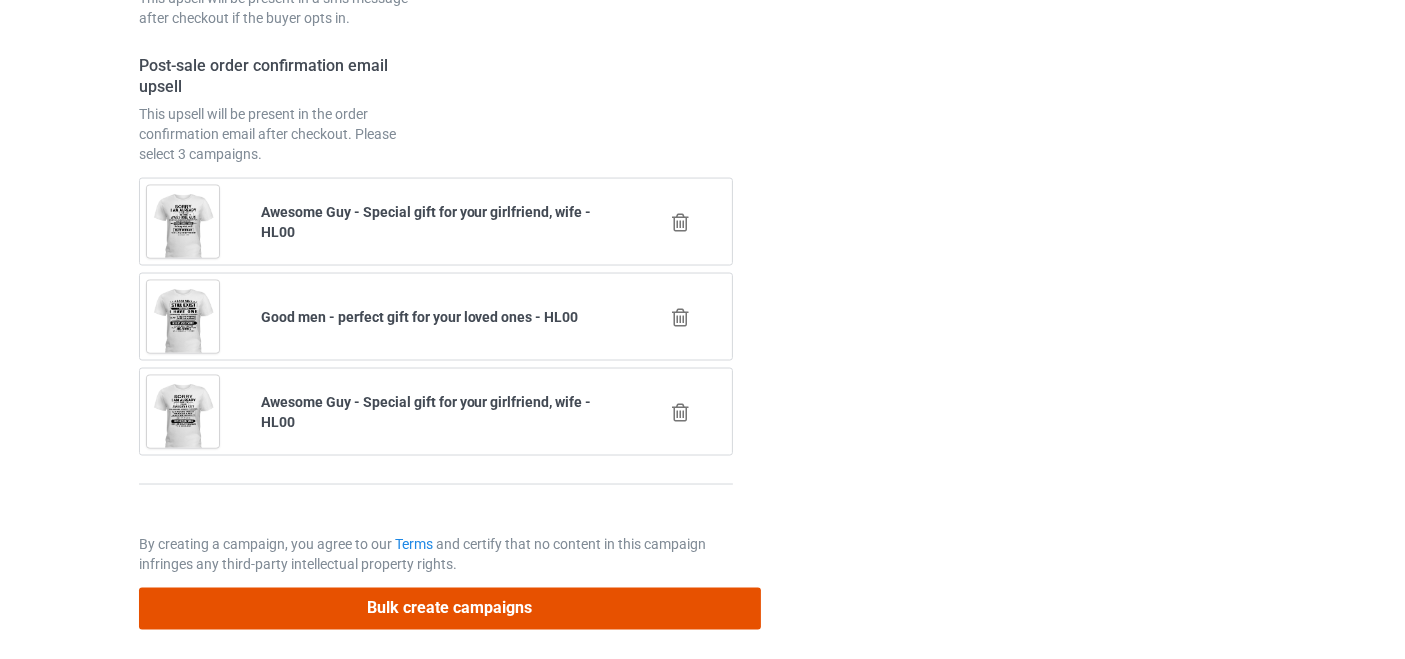 click on "Bulk create campaigns" at bounding box center (450, 608) 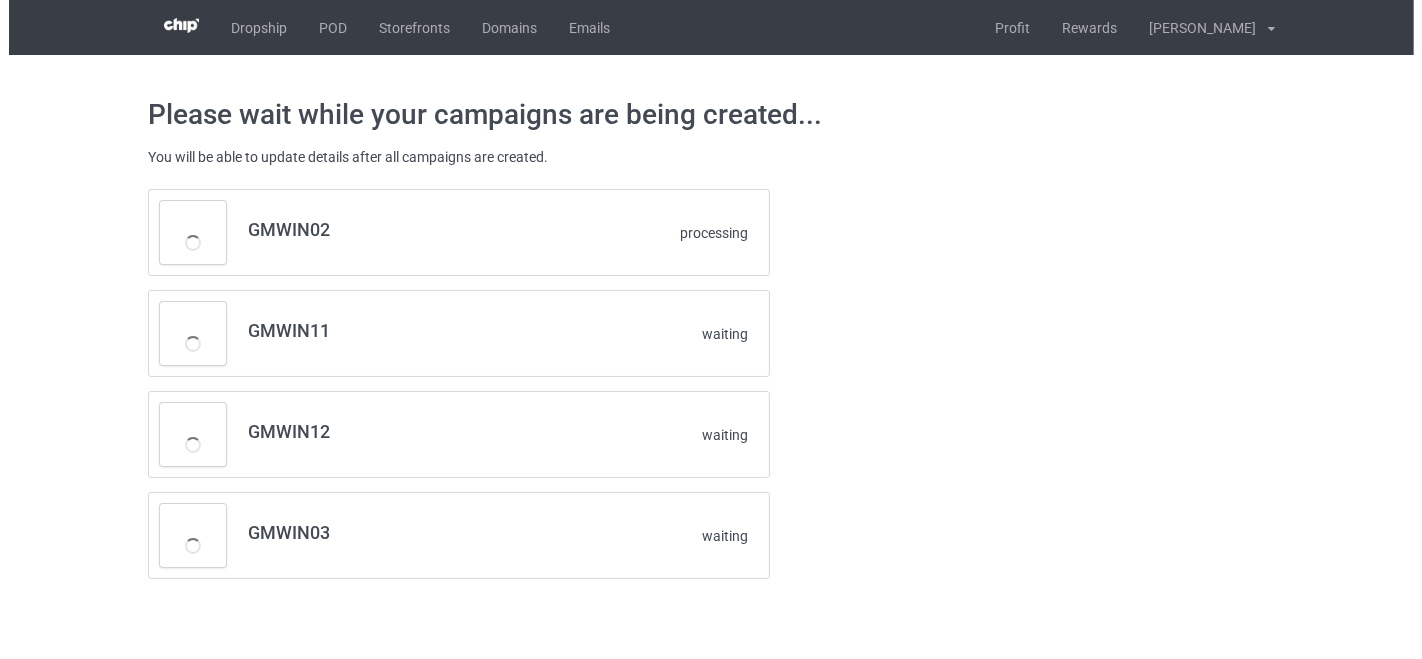 scroll, scrollTop: 0, scrollLeft: 0, axis: both 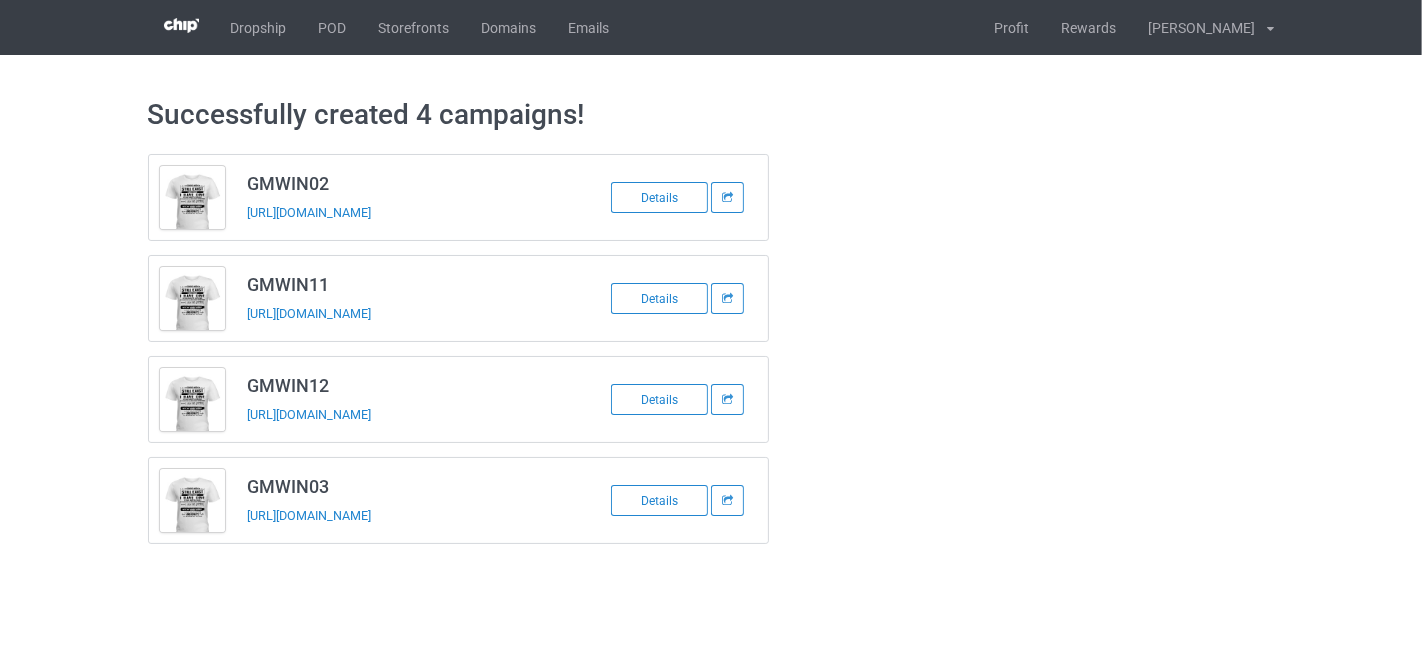 drag, startPoint x: 465, startPoint y: 421, endPoint x: 1053, endPoint y: 303, distance: 599.72327 